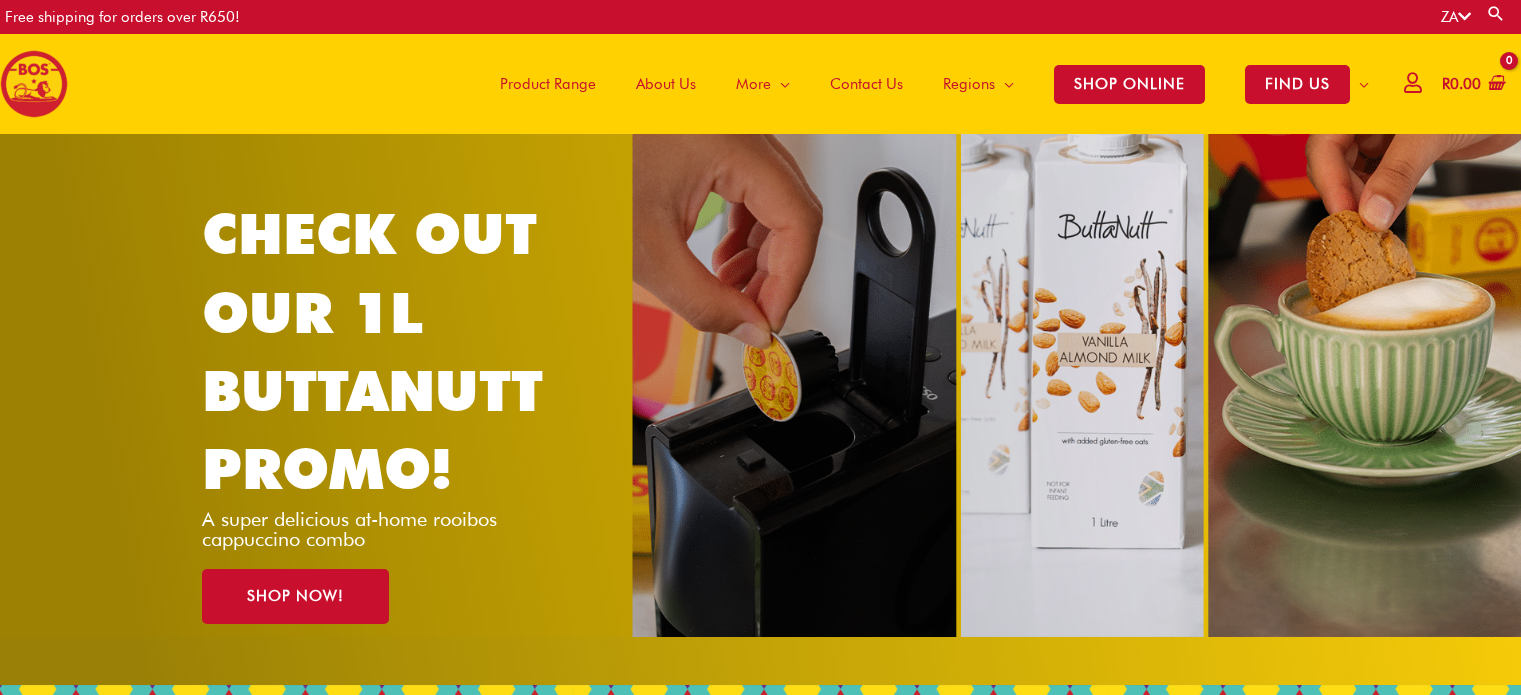 scroll, scrollTop: 0, scrollLeft: 0, axis: both 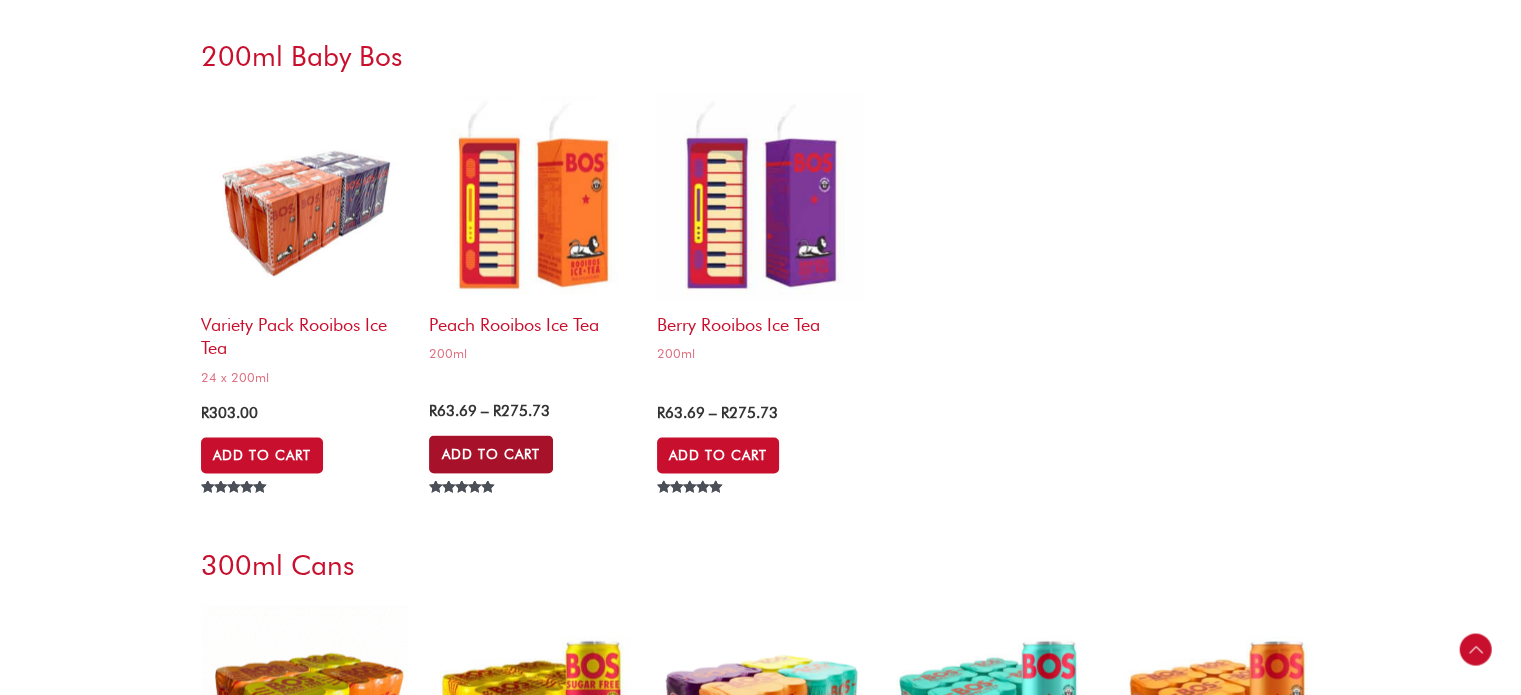 click on "Add to Cart" at bounding box center [491, 455] 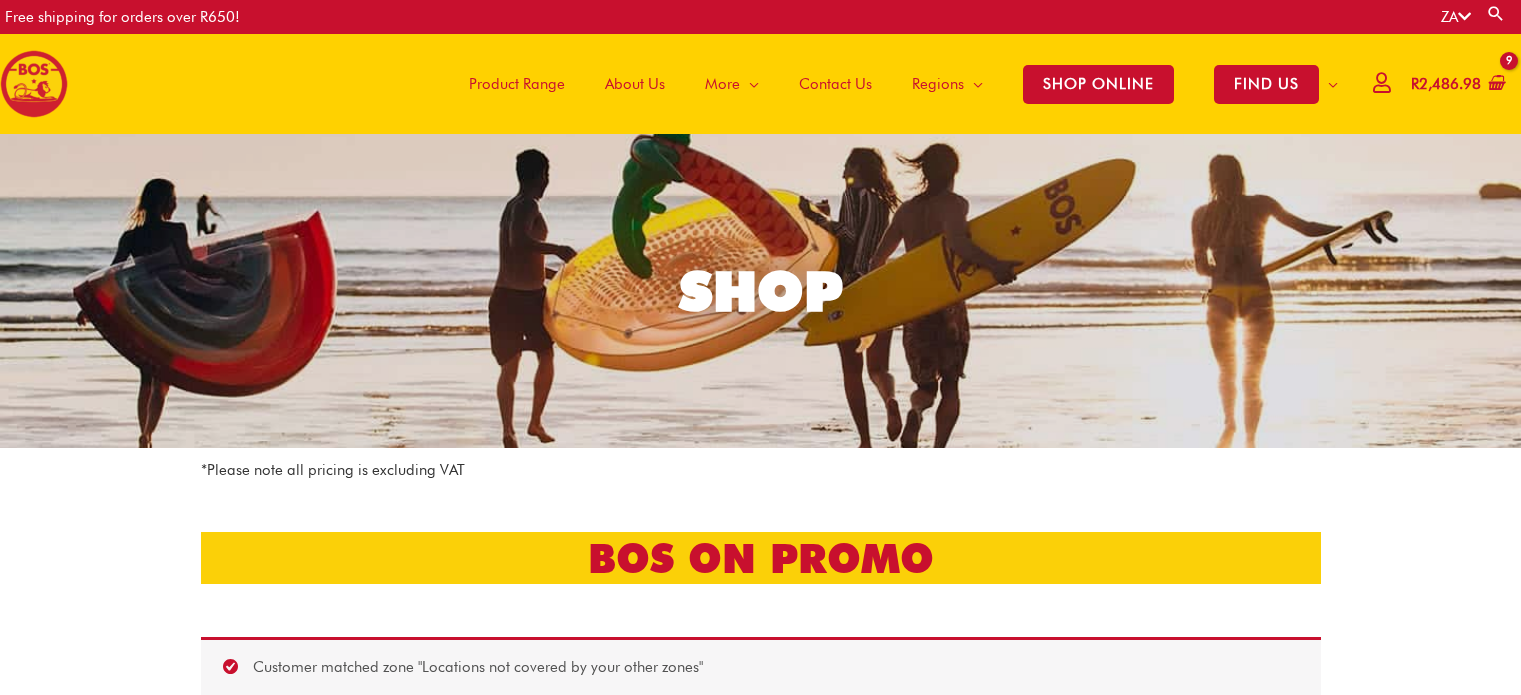 scroll, scrollTop: 0, scrollLeft: 0, axis: both 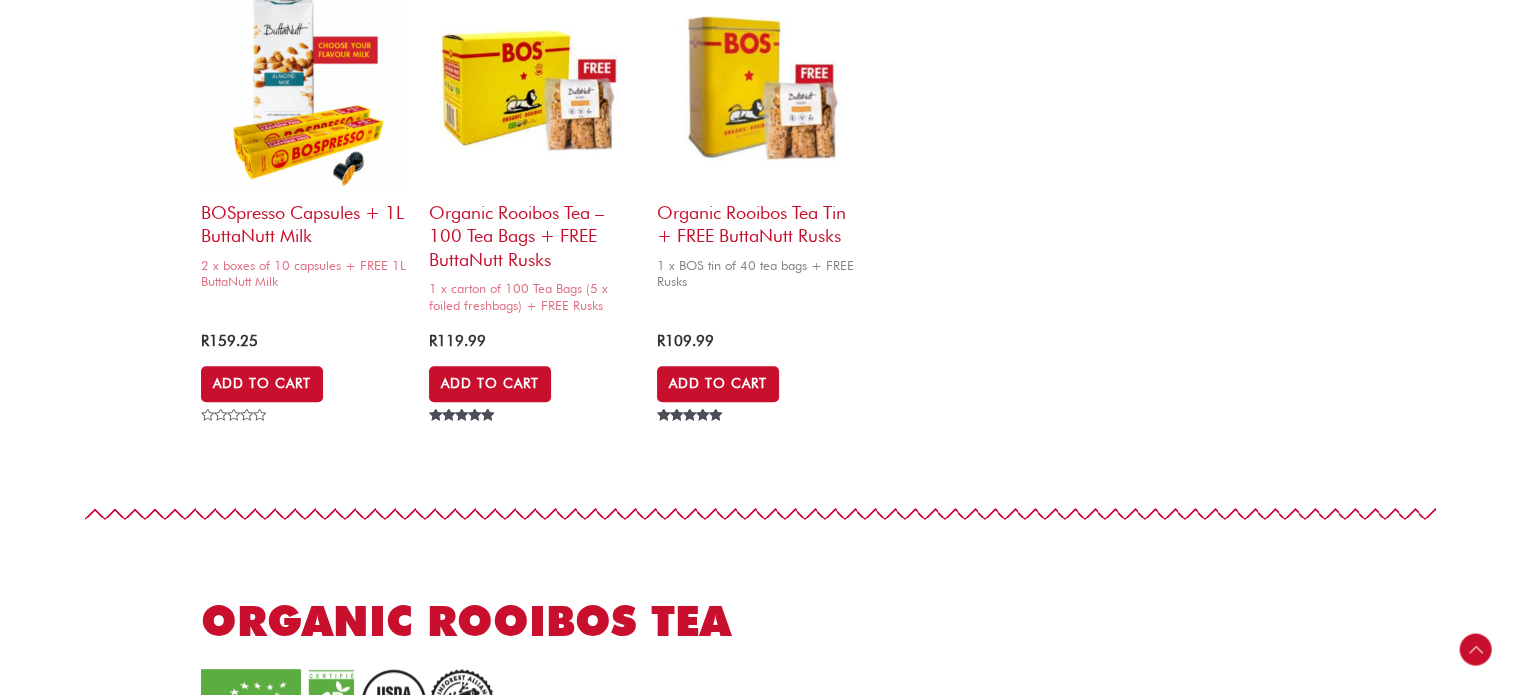 click on "Organic Rooibos Tea Tin + FREE ButtaNutt Rusks" at bounding box center (761, 219) 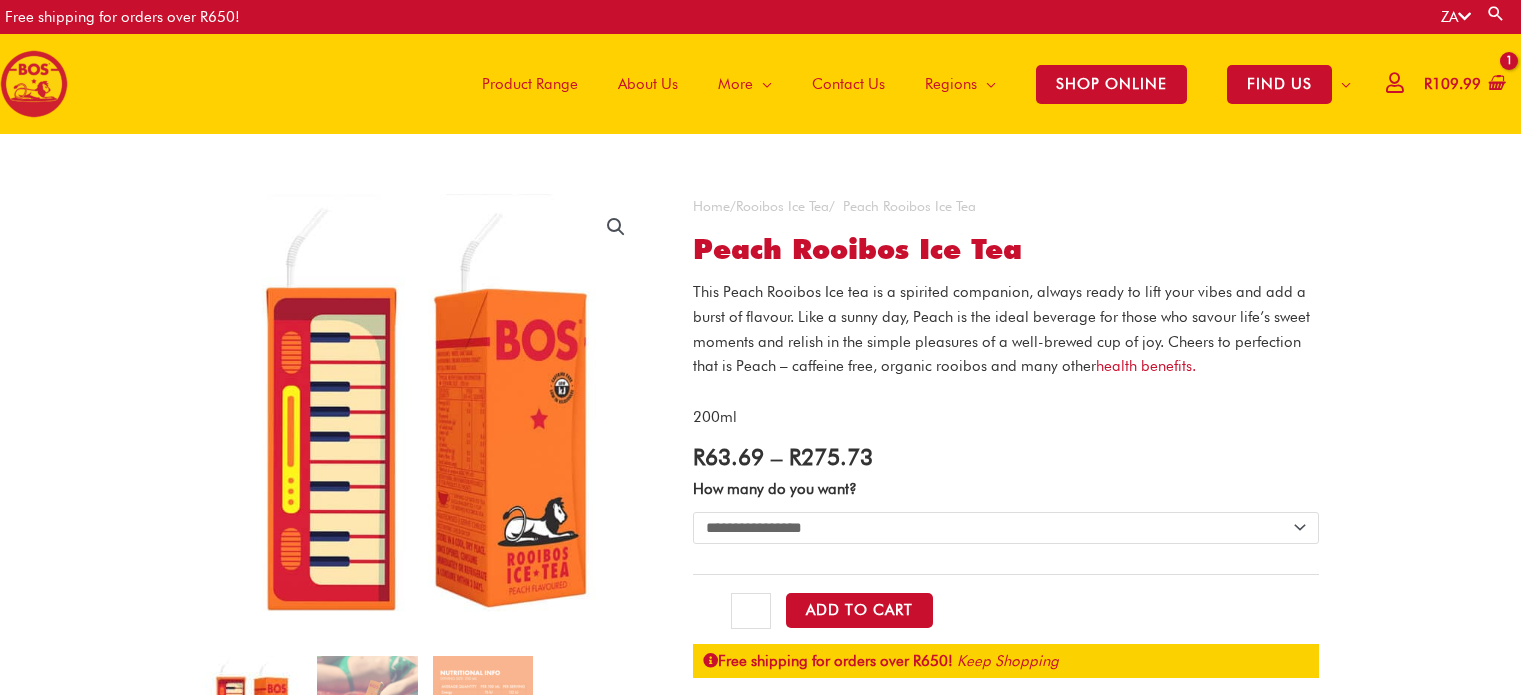 scroll, scrollTop: 0, scrollLeft: 0, axis: both 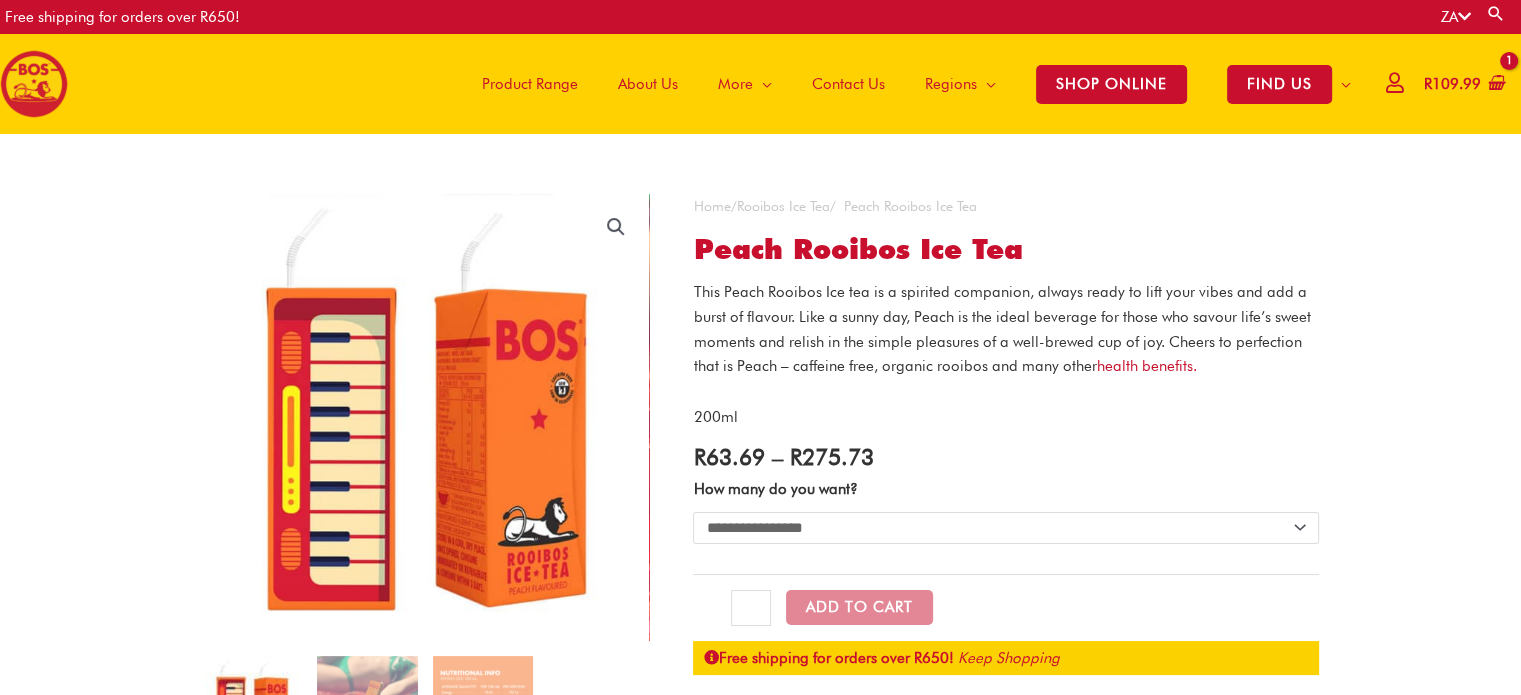 select on "**********" 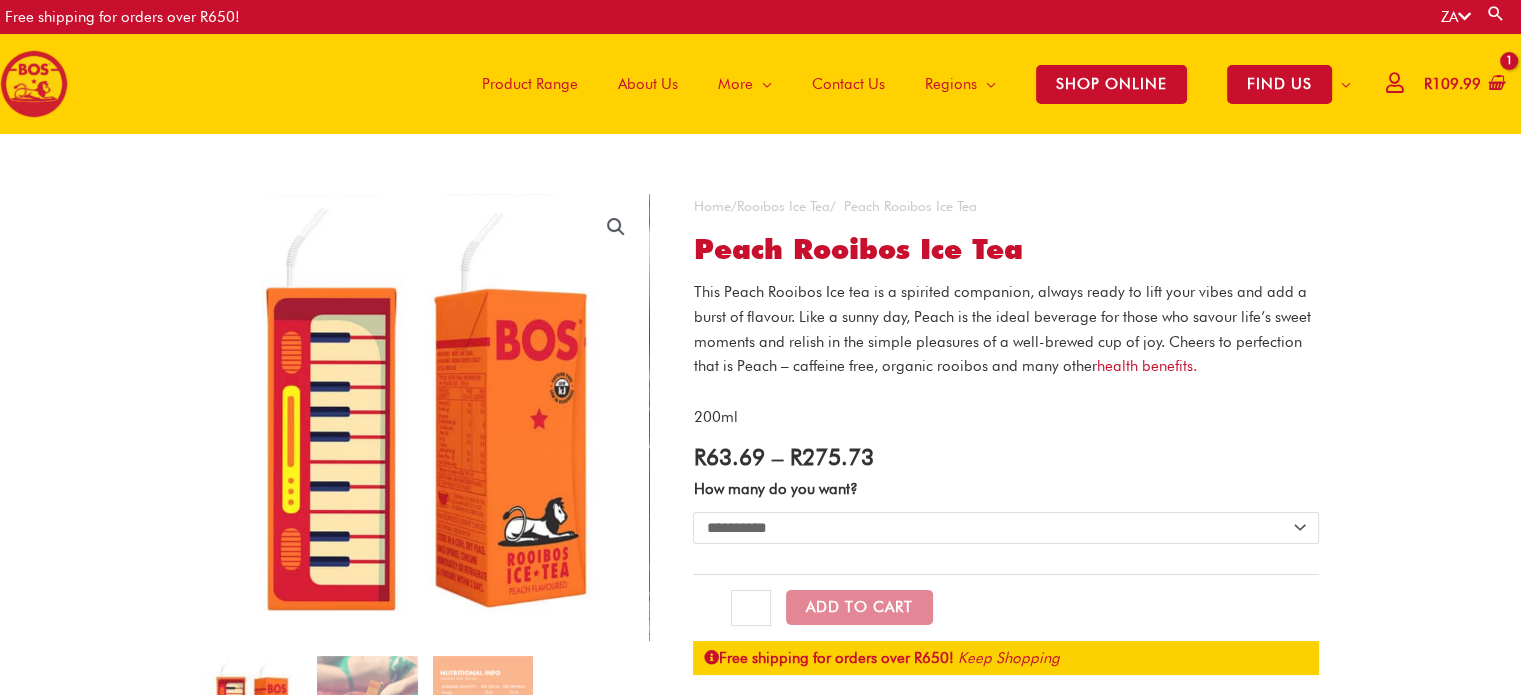 click on "**********" 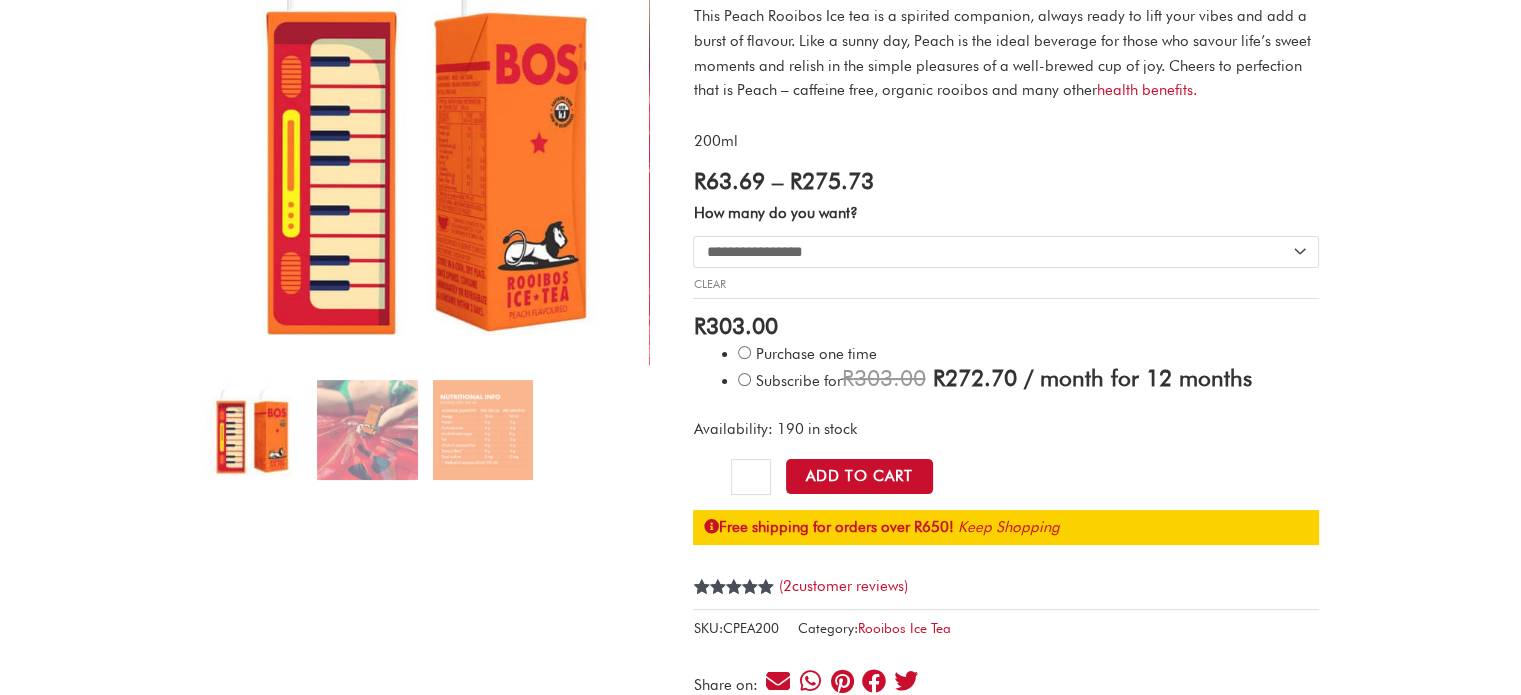 scroll, scrollTop: 287, scrollLeft: 0, axis: vertical 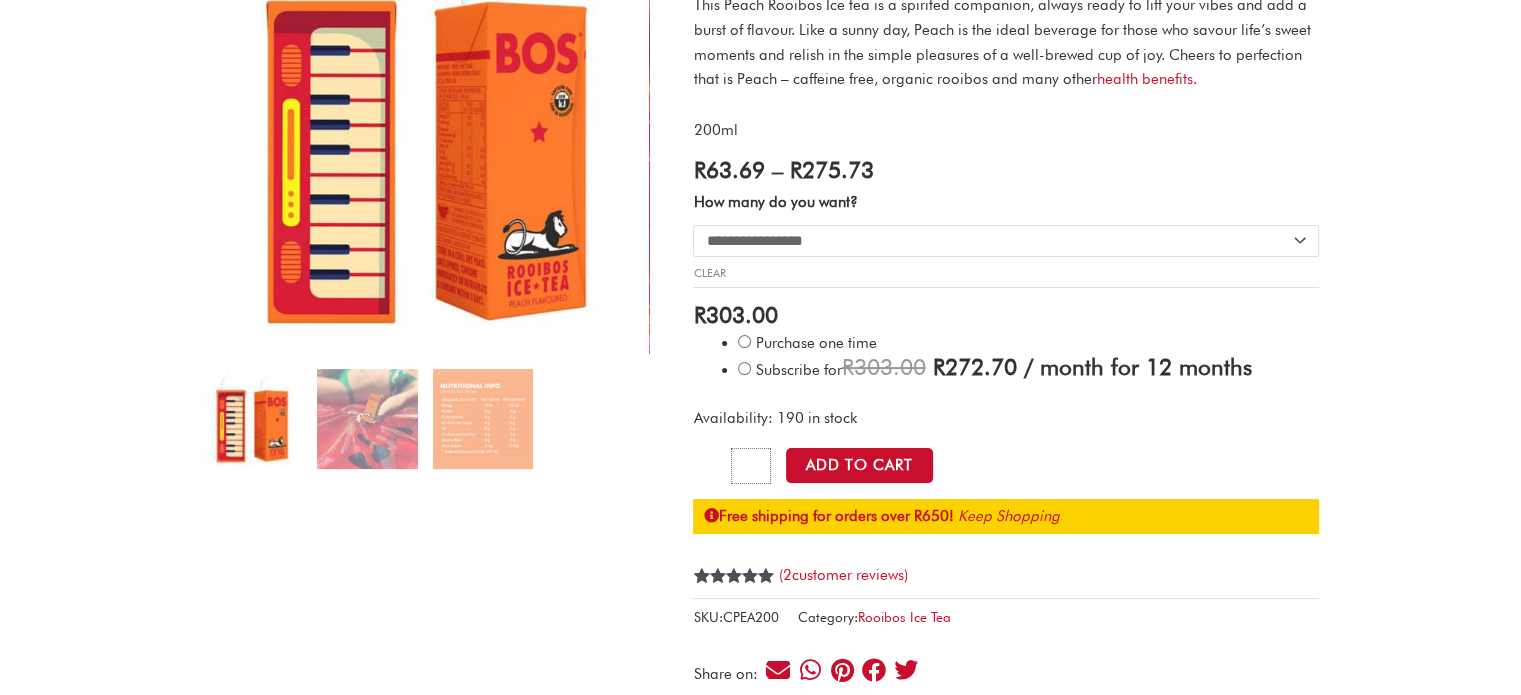 click on "*" 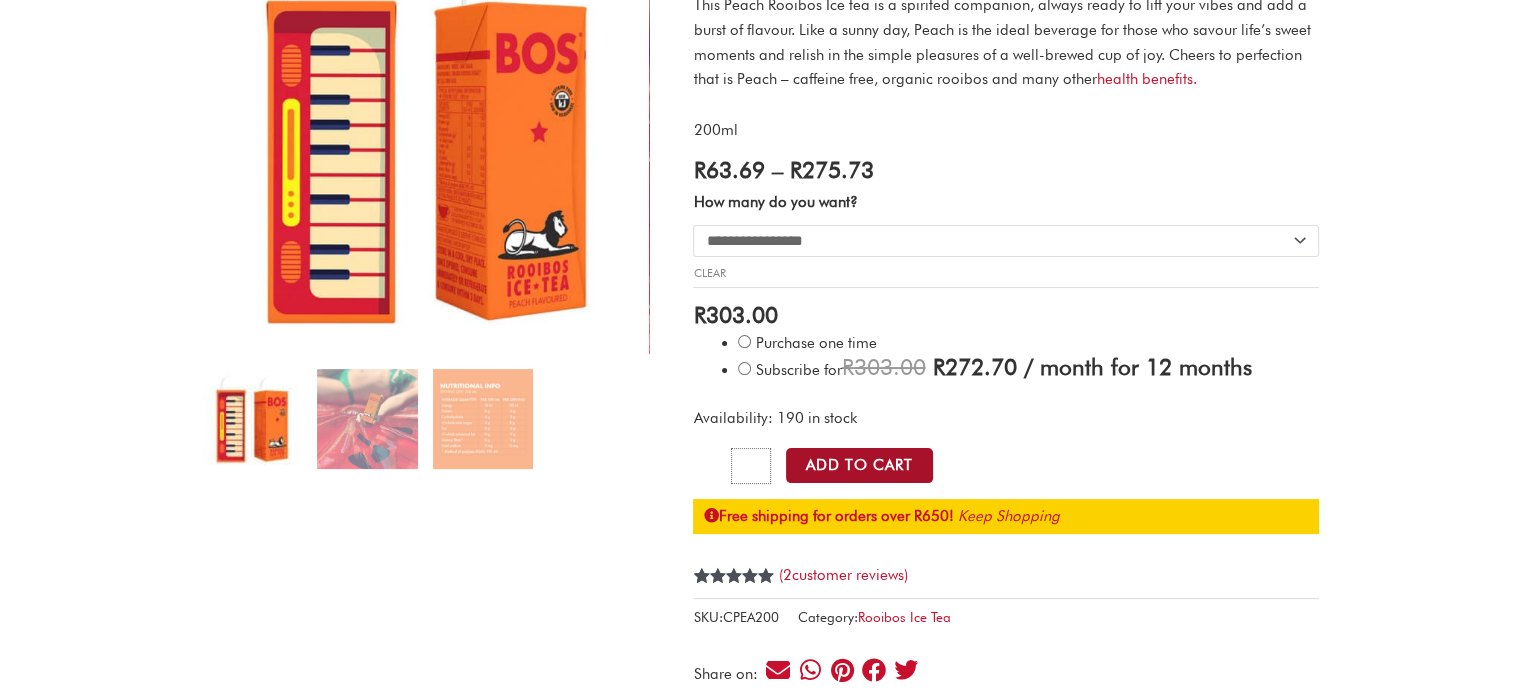 type on "*" 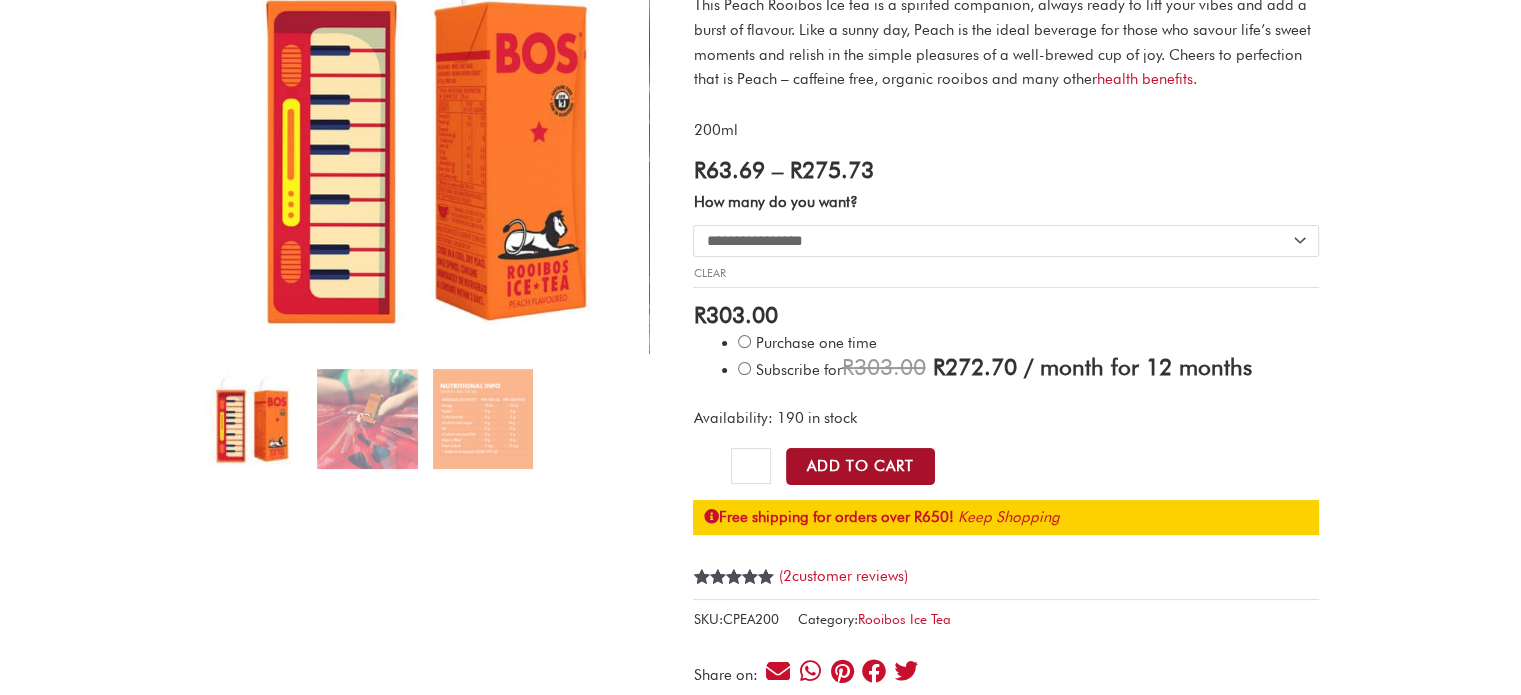 click on "Add to Cart" 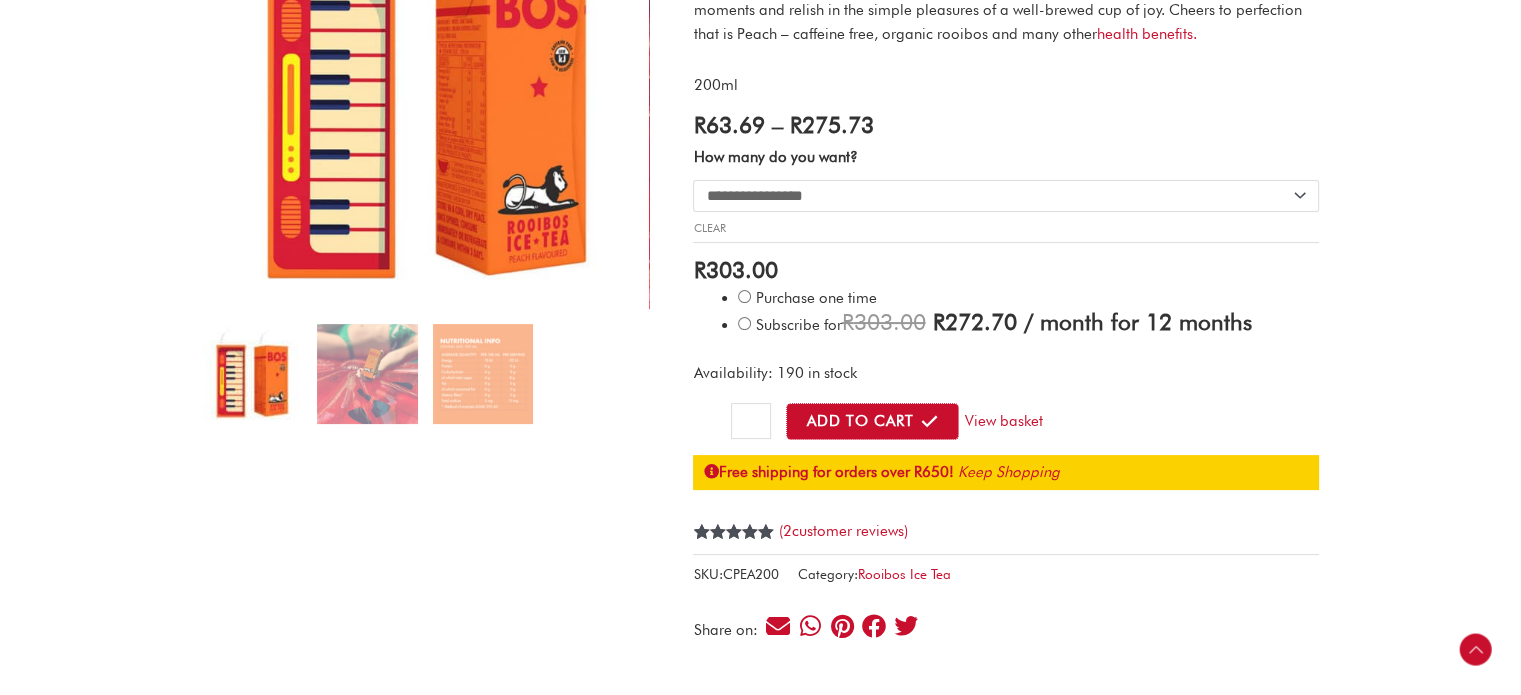 scroll, scrollTop: 351, scrollLeft: 0, axis: vertical 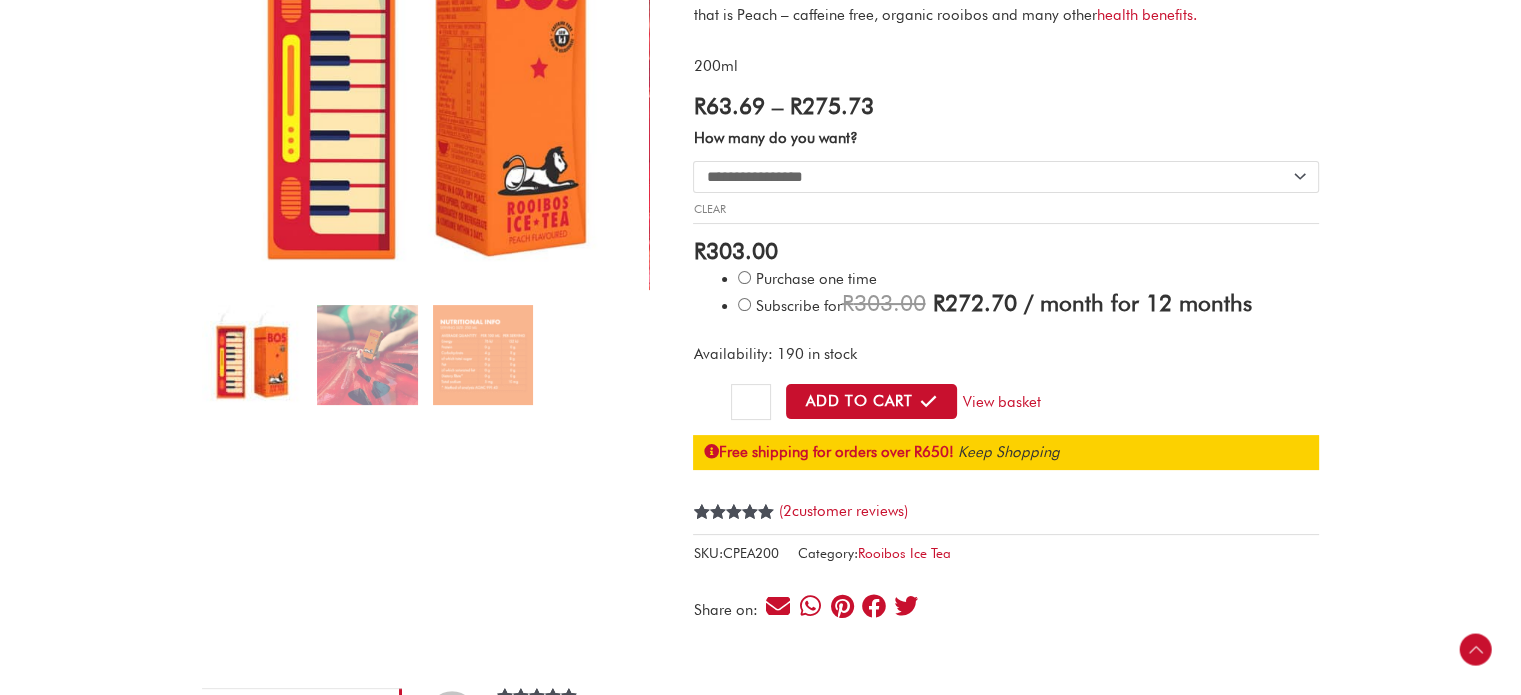 click on "Keep Shopping" at bounding box center [1008, 452] 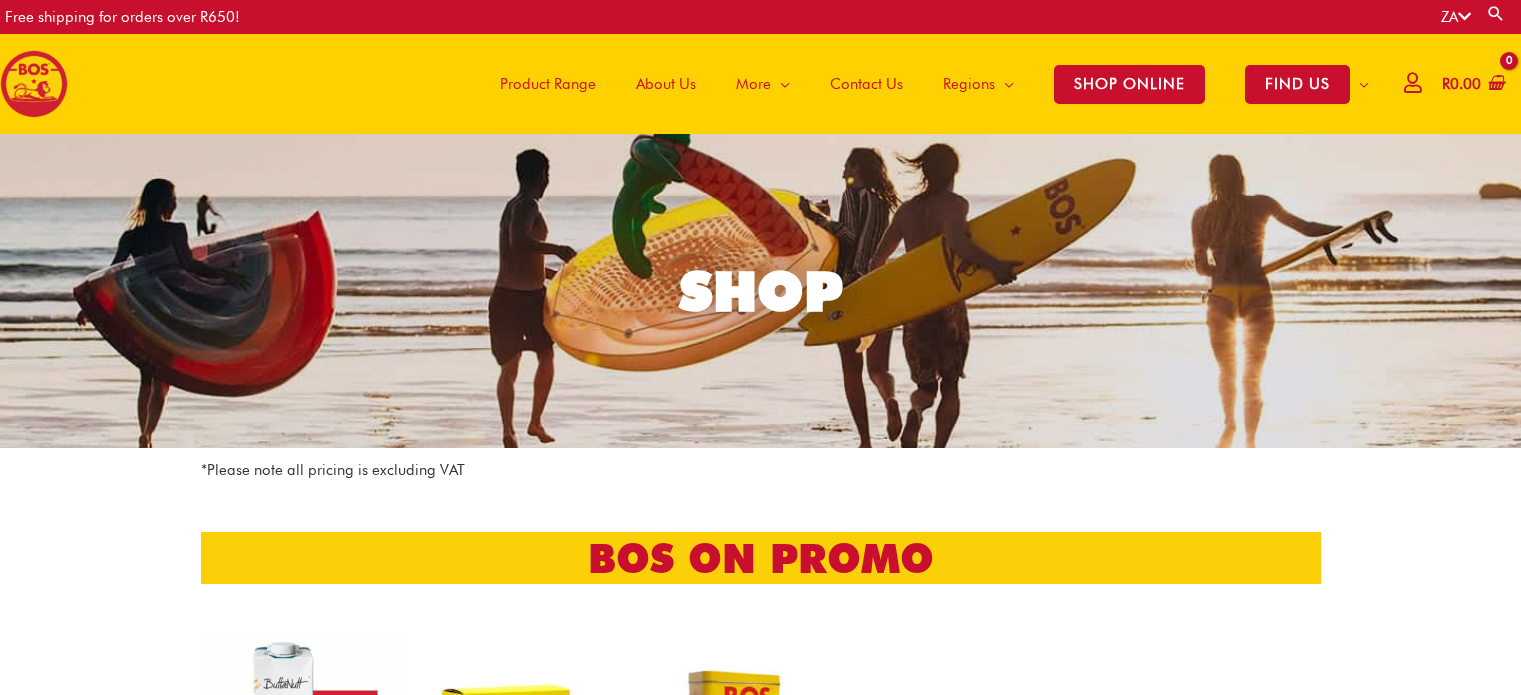 scroll, scrollTop: 448, scrollLeft: 0, axis: vertical 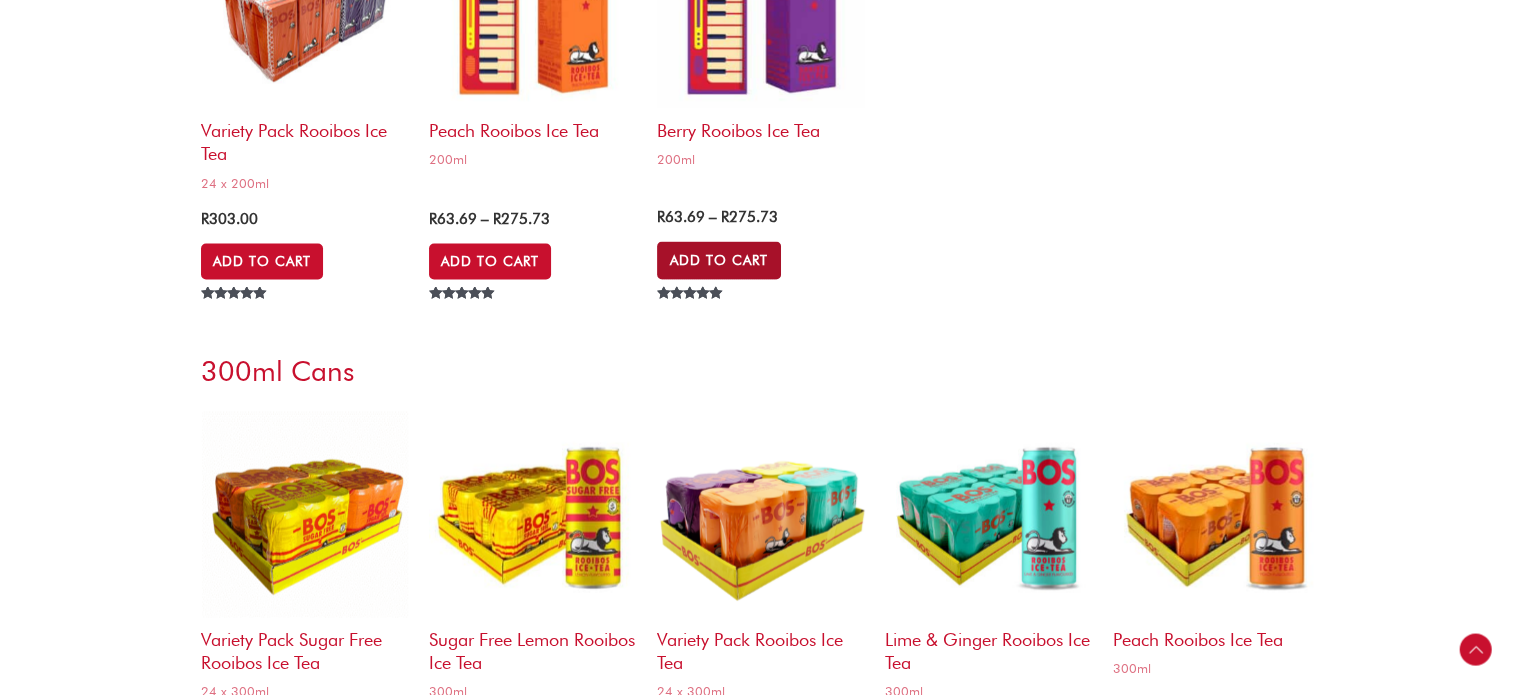 click on "Add to Cart" at bounding box center [719, 261] 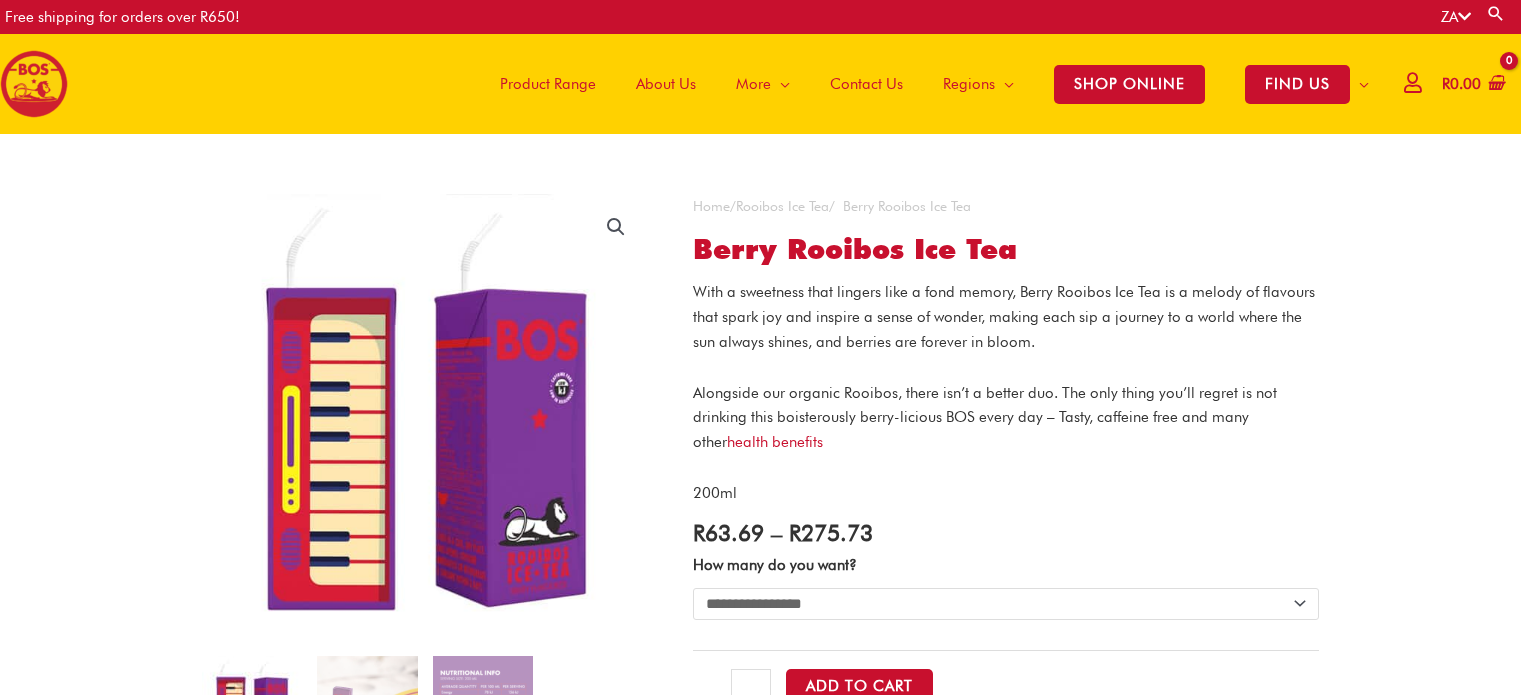 scroll, scrollTop: 0, scrollLeft: 0, axis: both 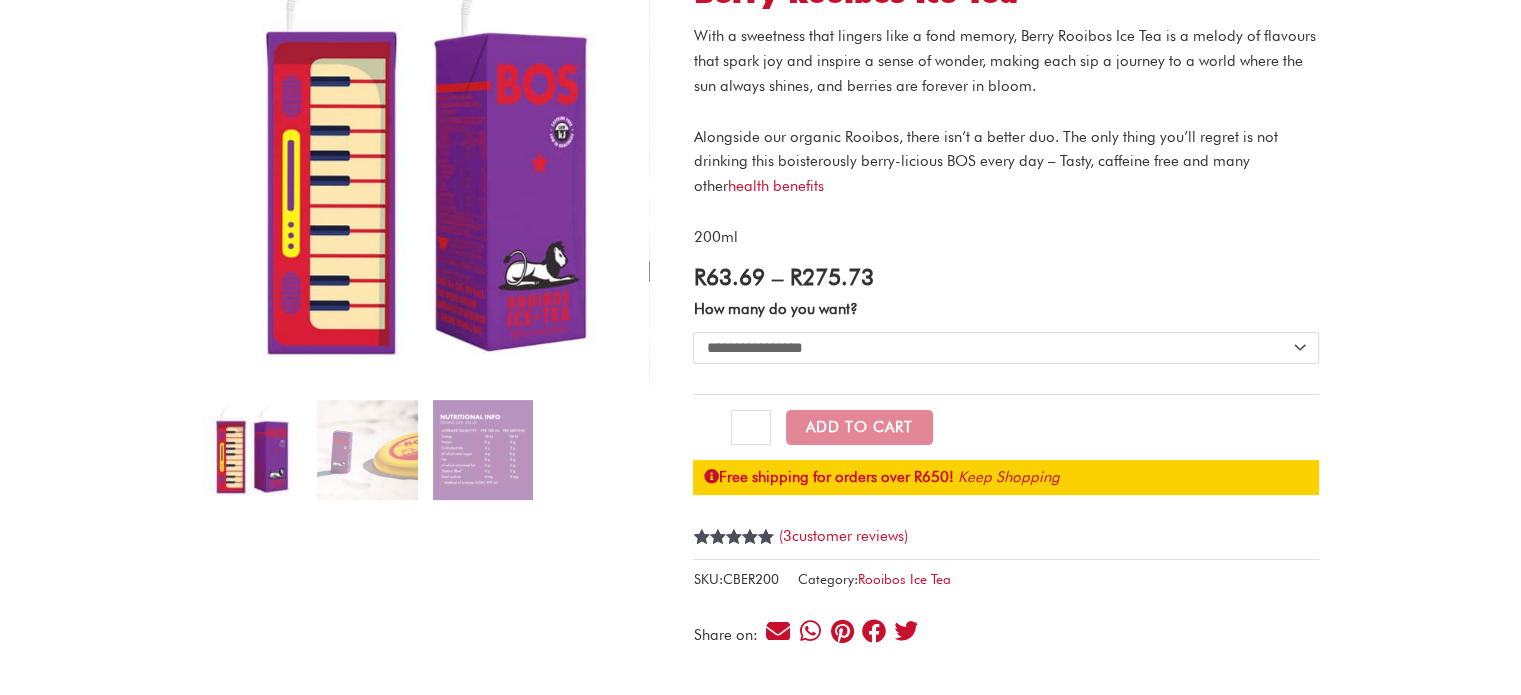 click on "**********" 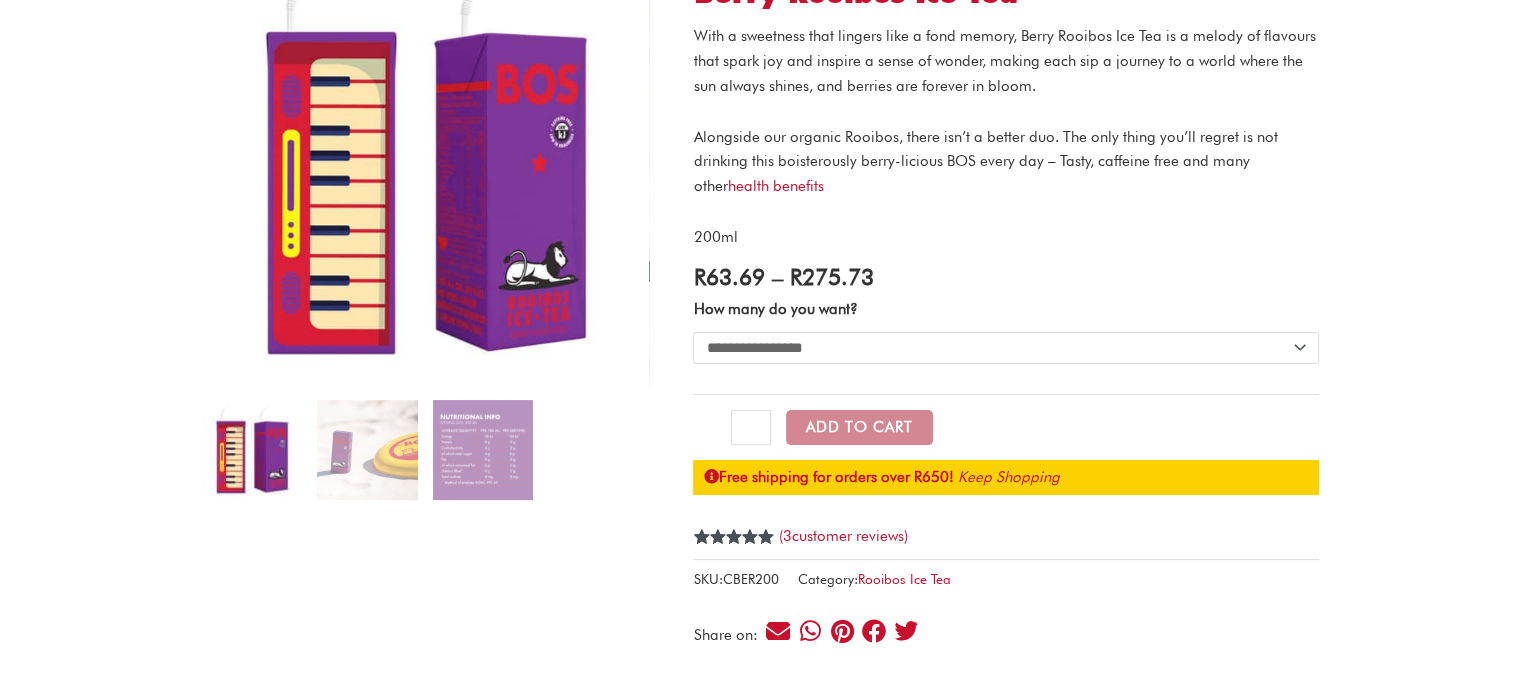 select on "**********" 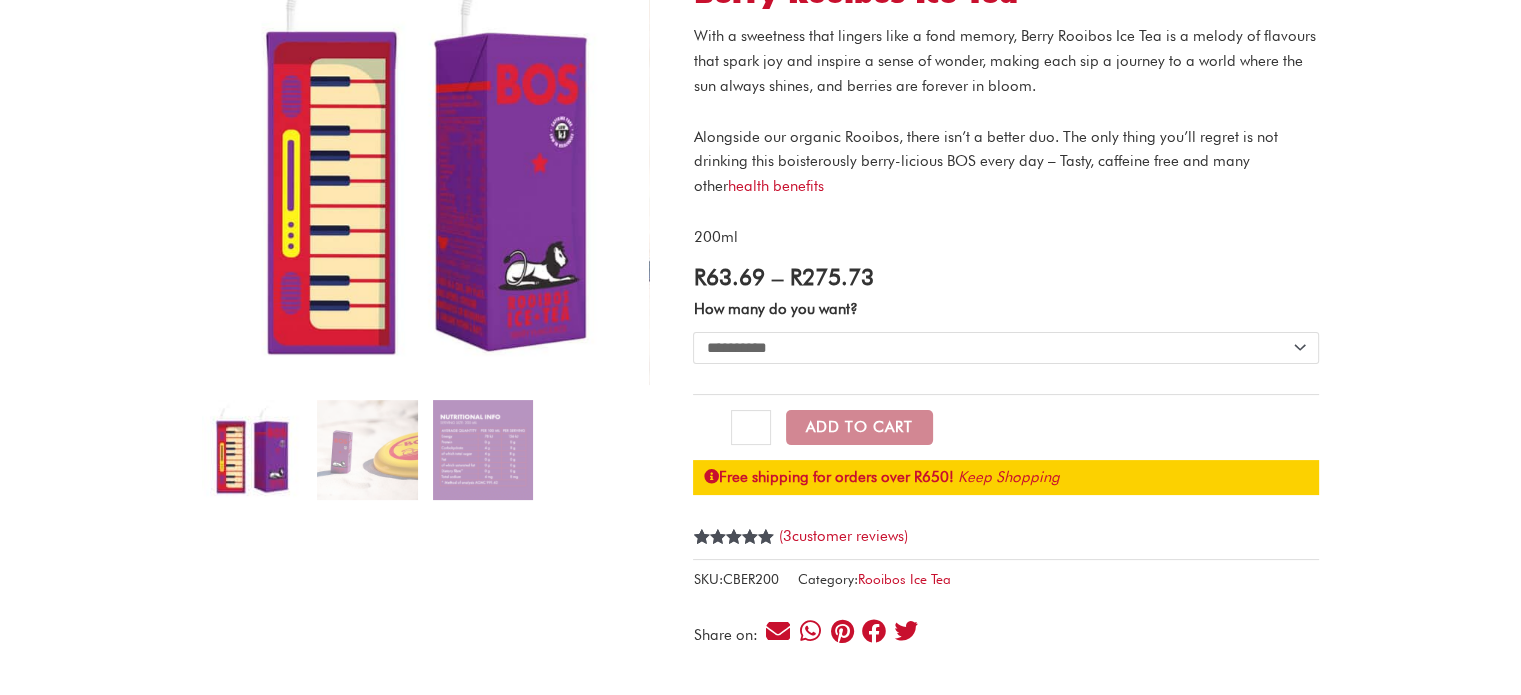 click on "**********" 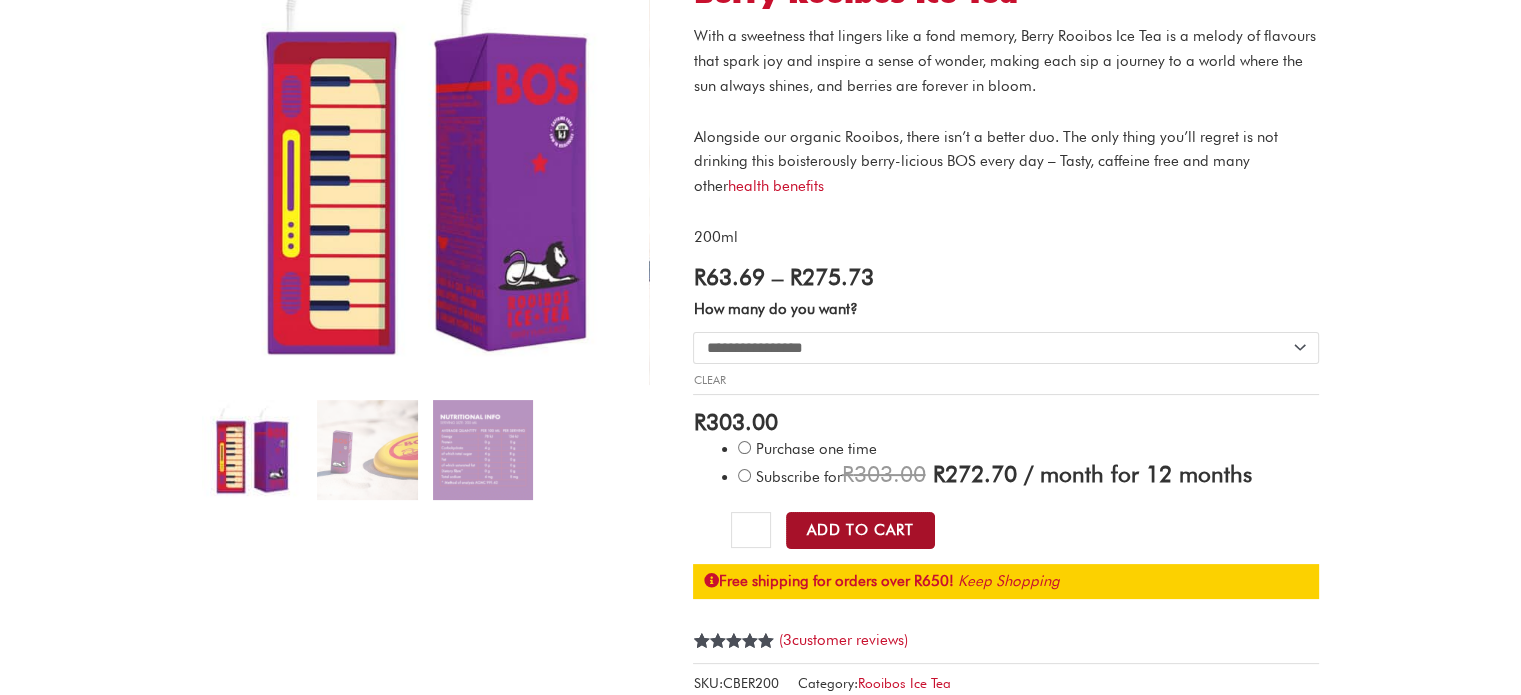 click on "Add to Cart" 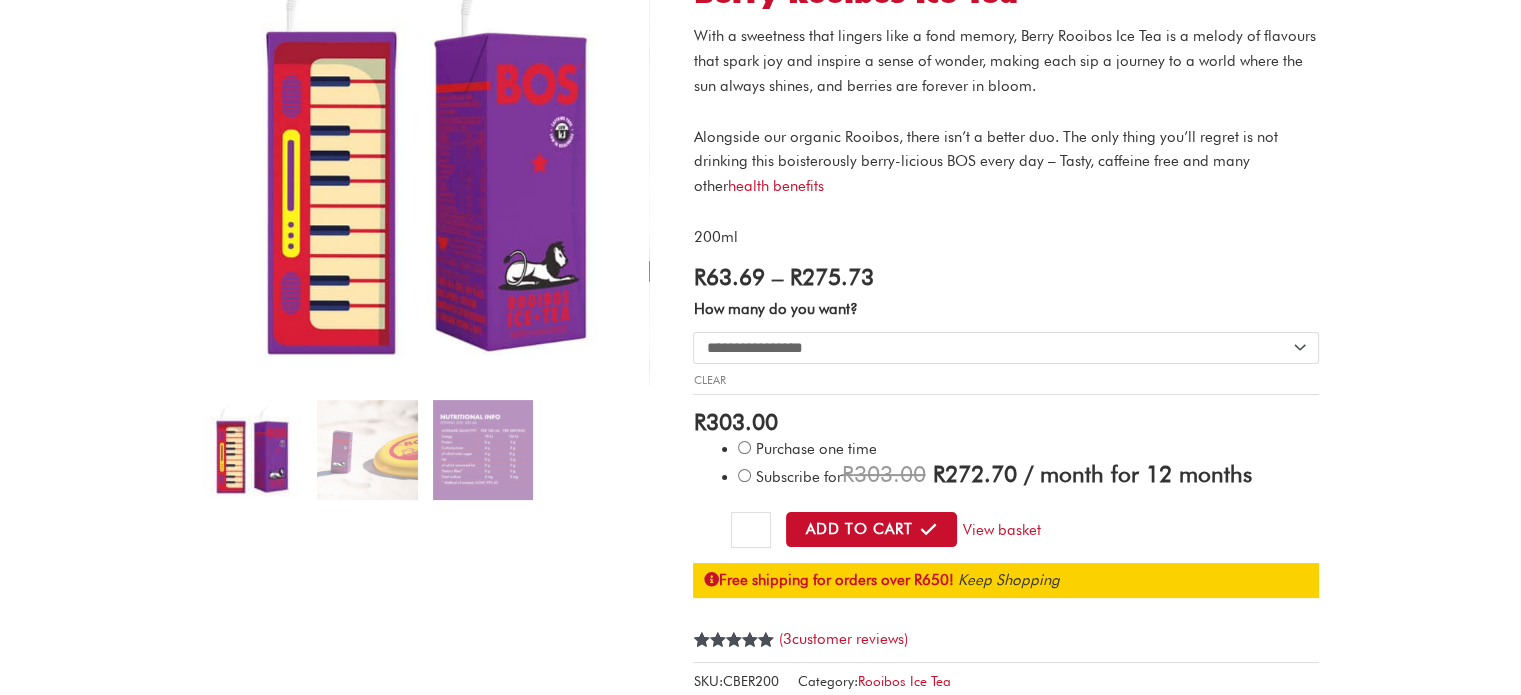 click on "Keep Shopping" at bounding box center (1008, 580) 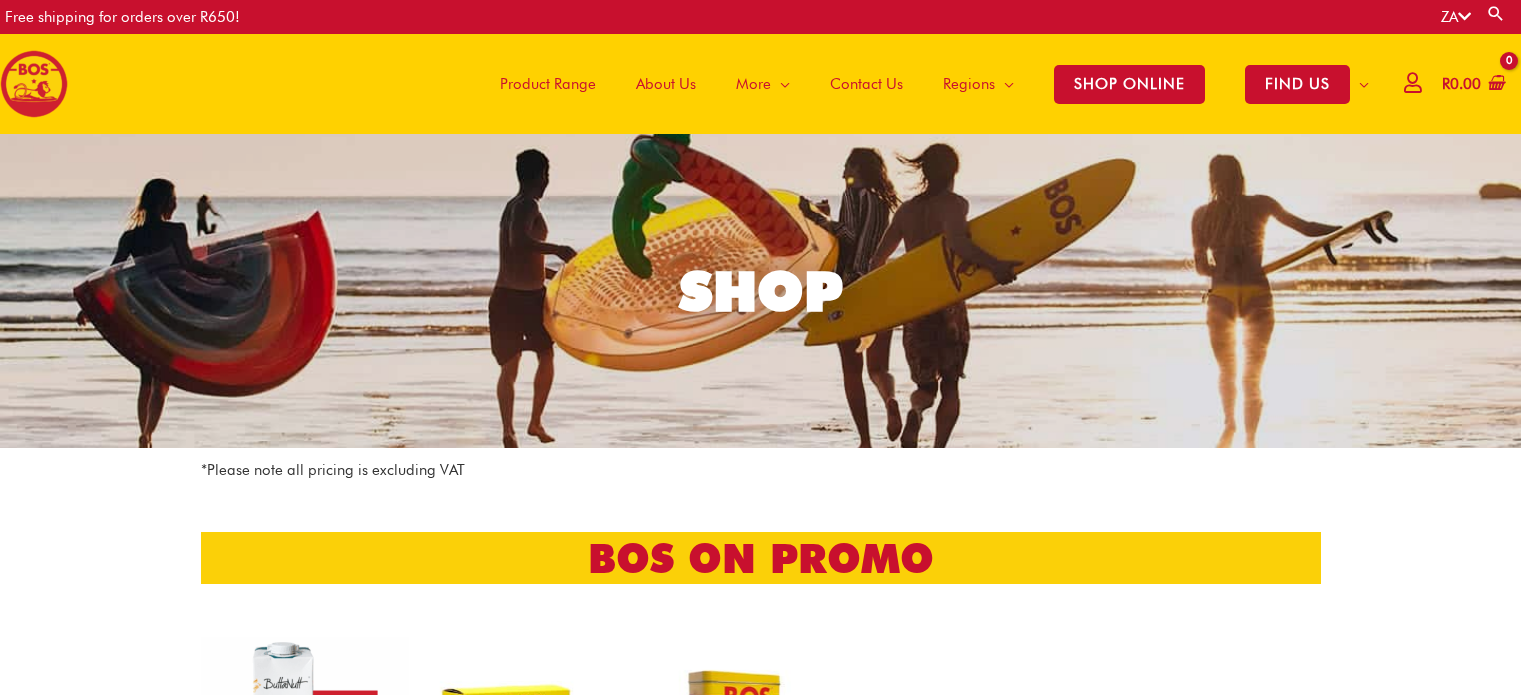 scroll, scrollTop: 0, scrollLeft: 0, axis: both 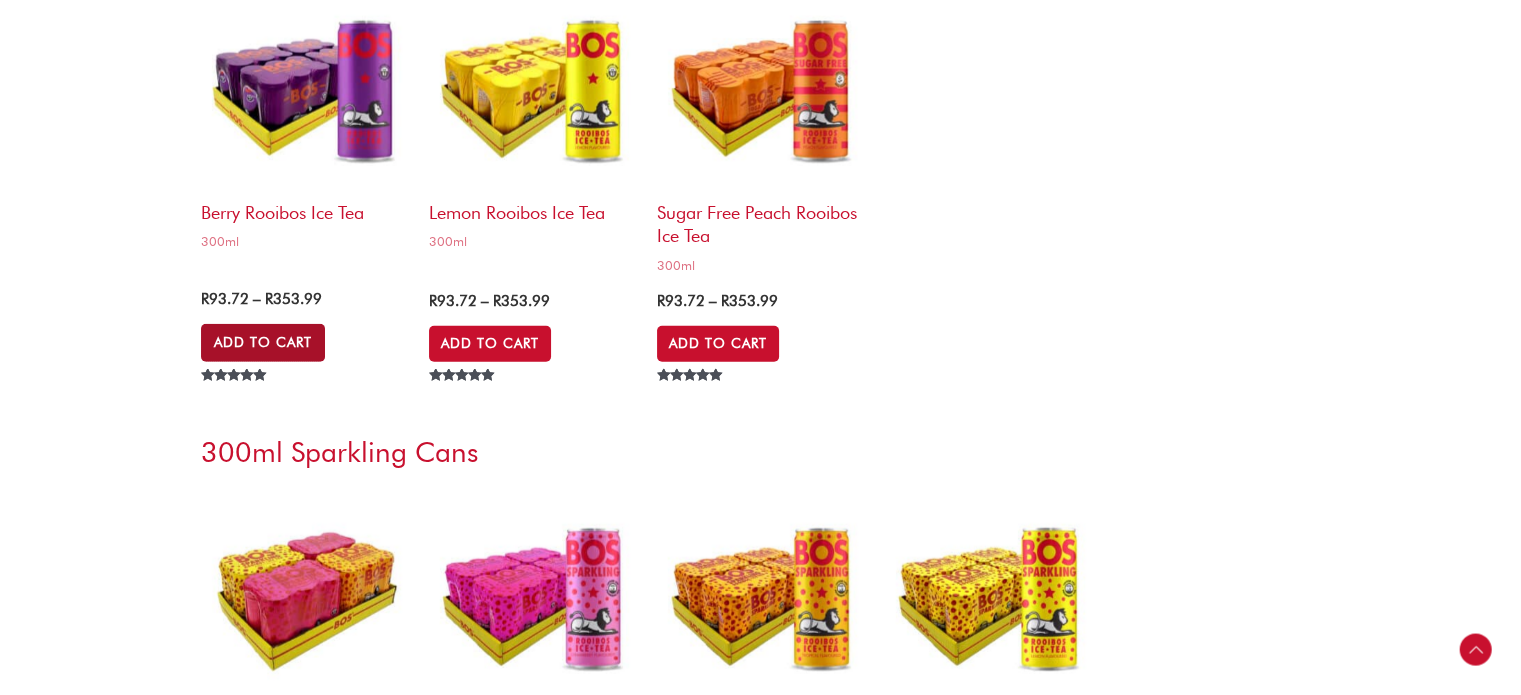click on "Add to Cart" at bounding box center (263, 343) 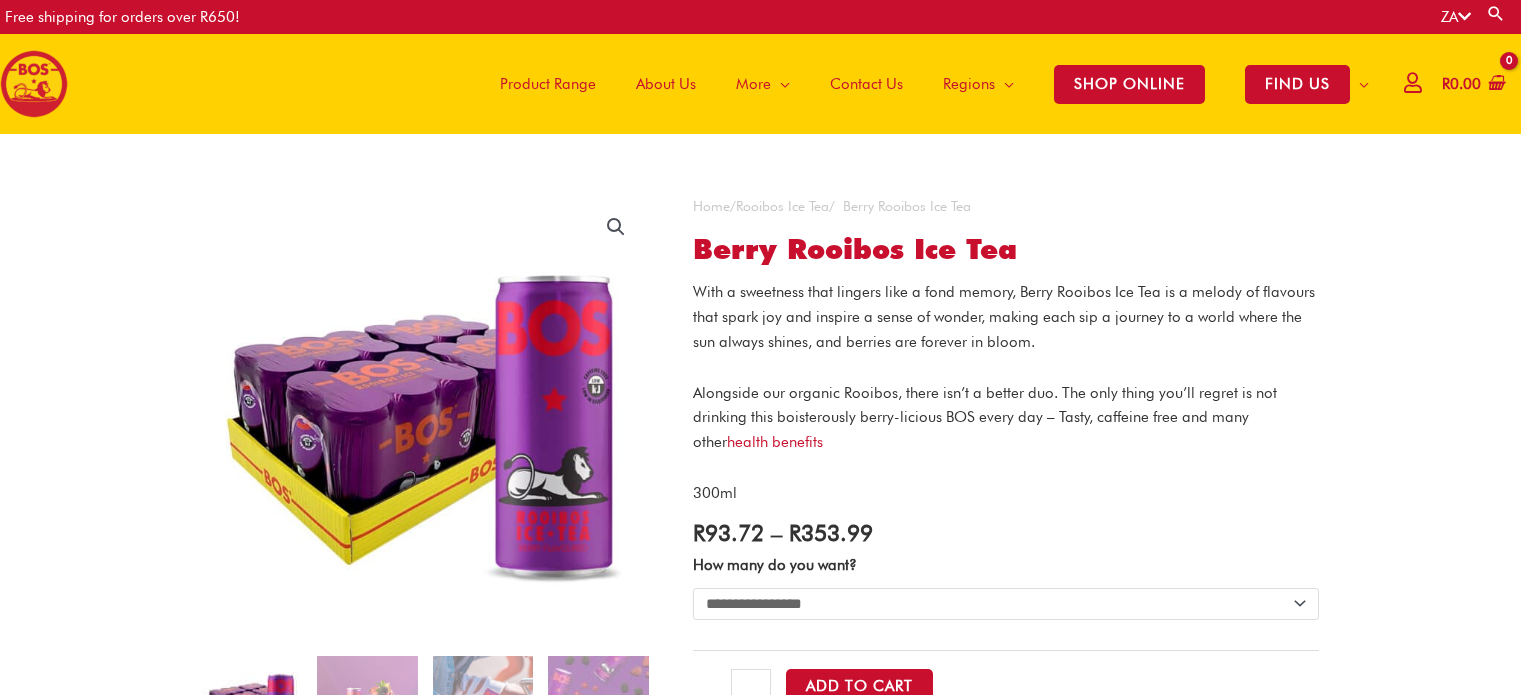 scroll, scrollTop: 0, scrollLeft: 0, axis: both 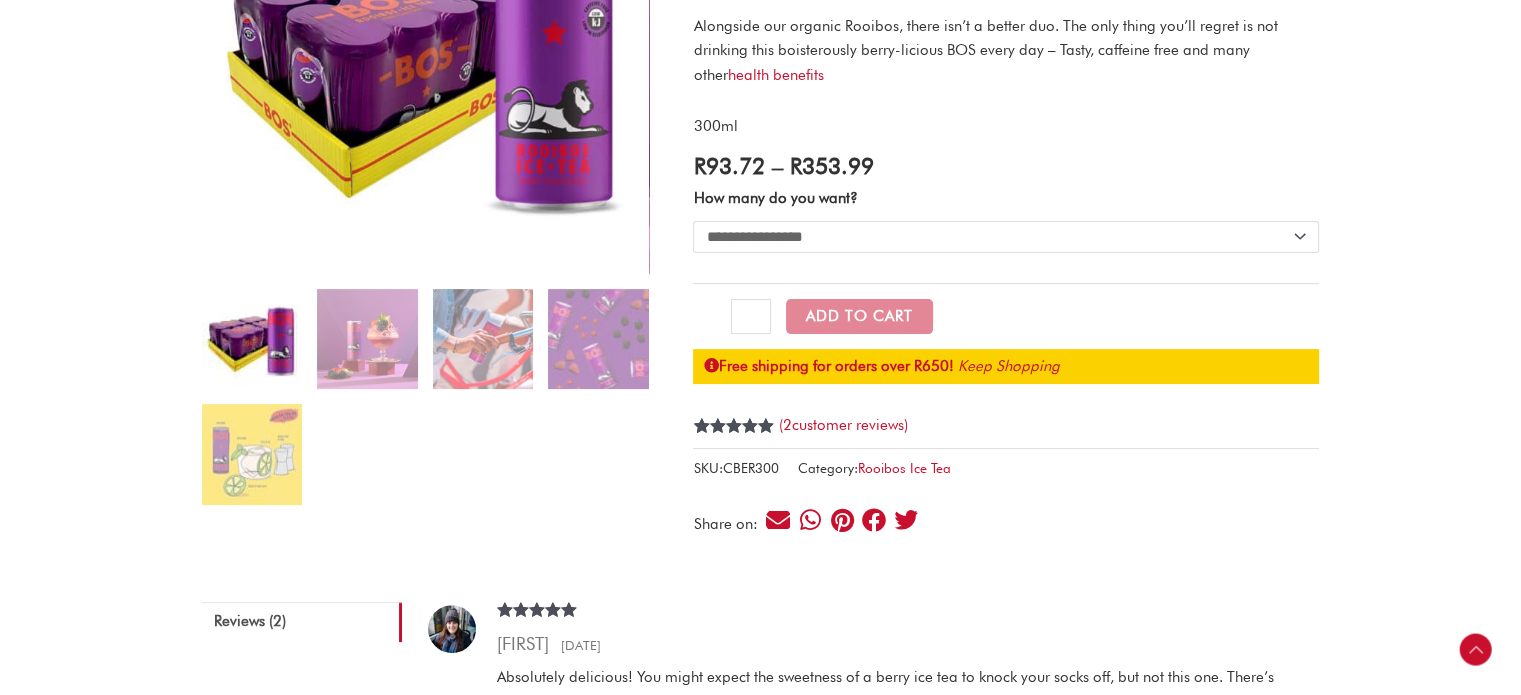 click on "**********" 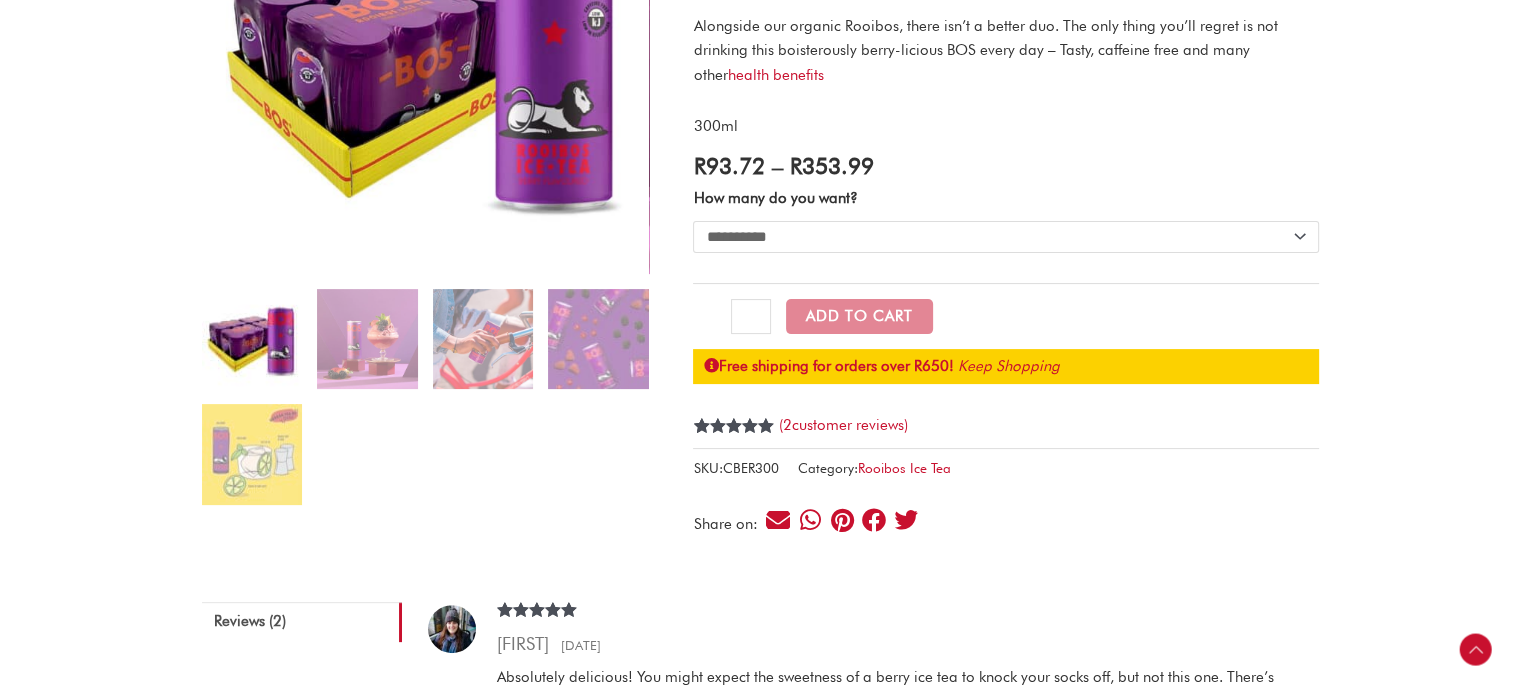 click on "**********" 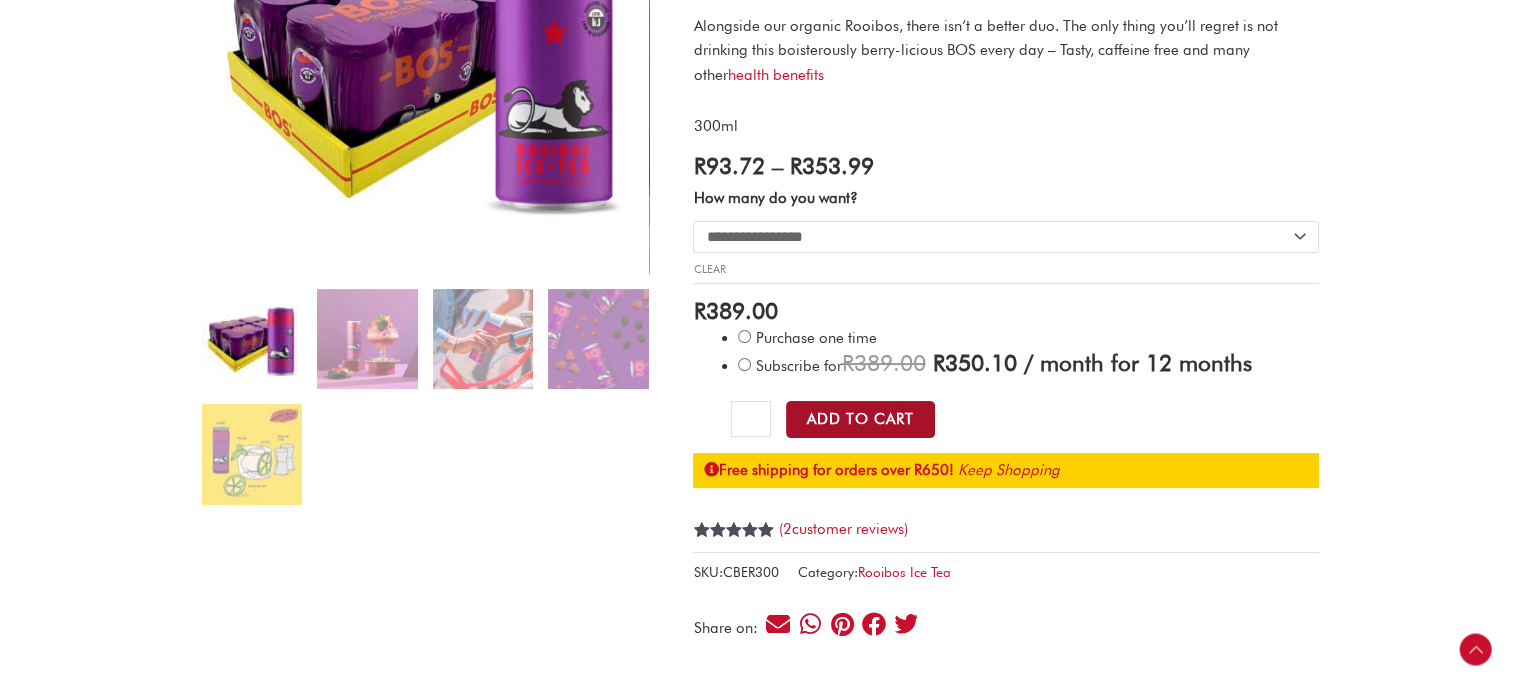 click on "Add to Cart" 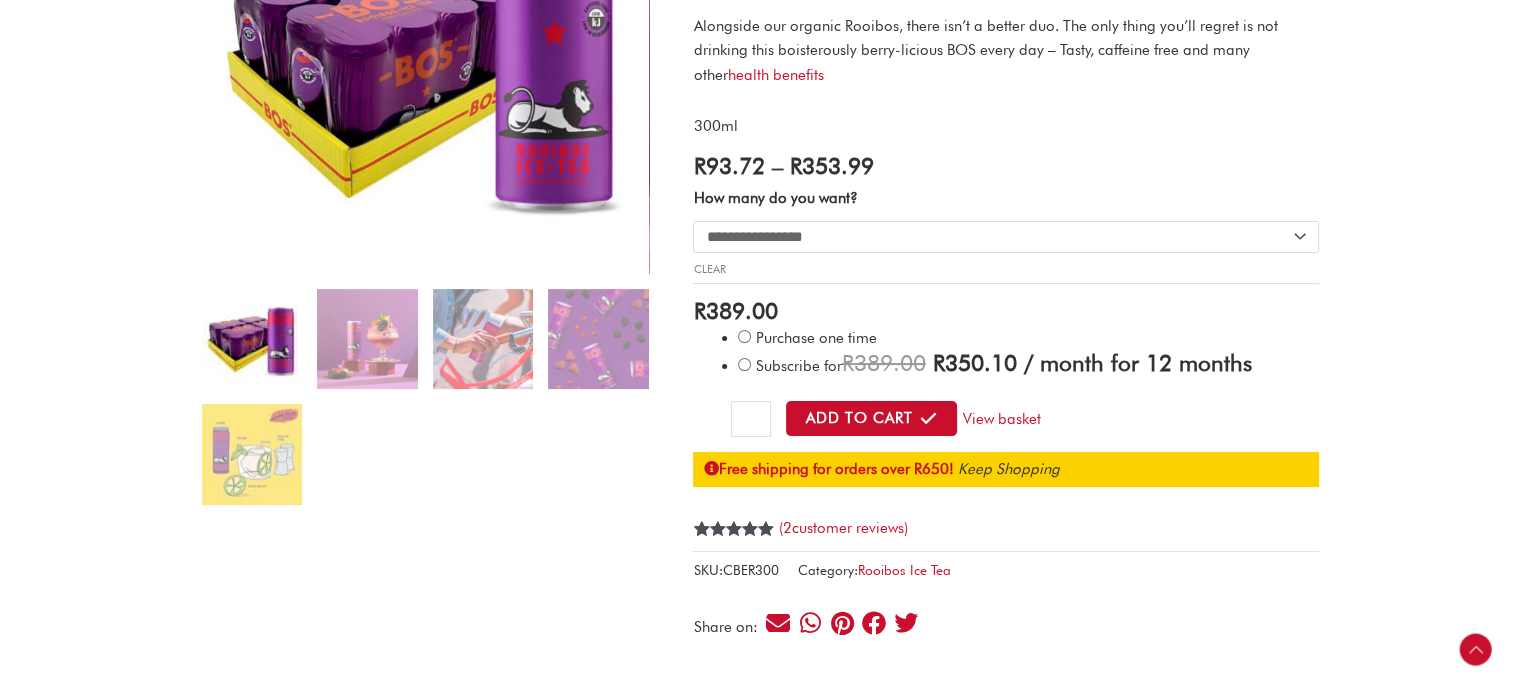 click on "Keep Shopping" at bounding box center [1008, 469] 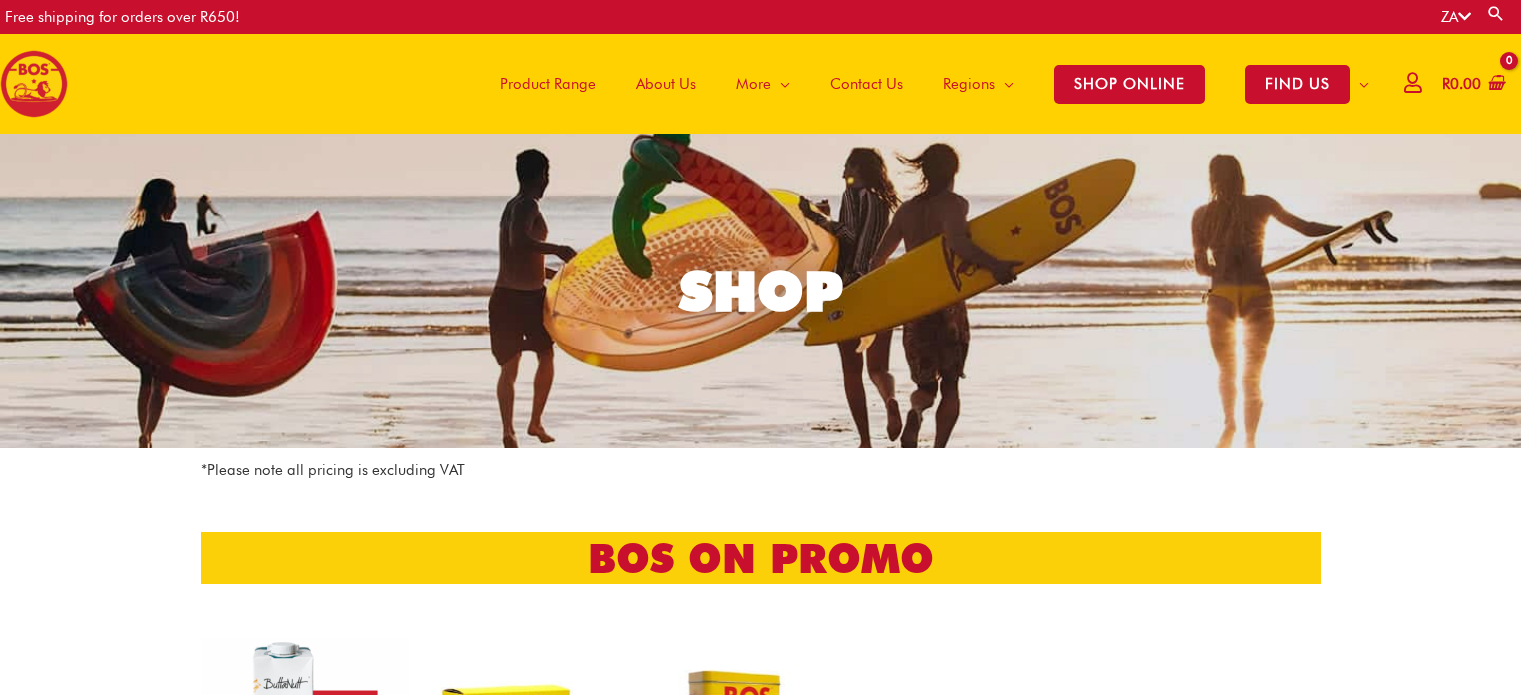 scroll, scrollTop: 532, scrollLeft: 0, axis: vertical 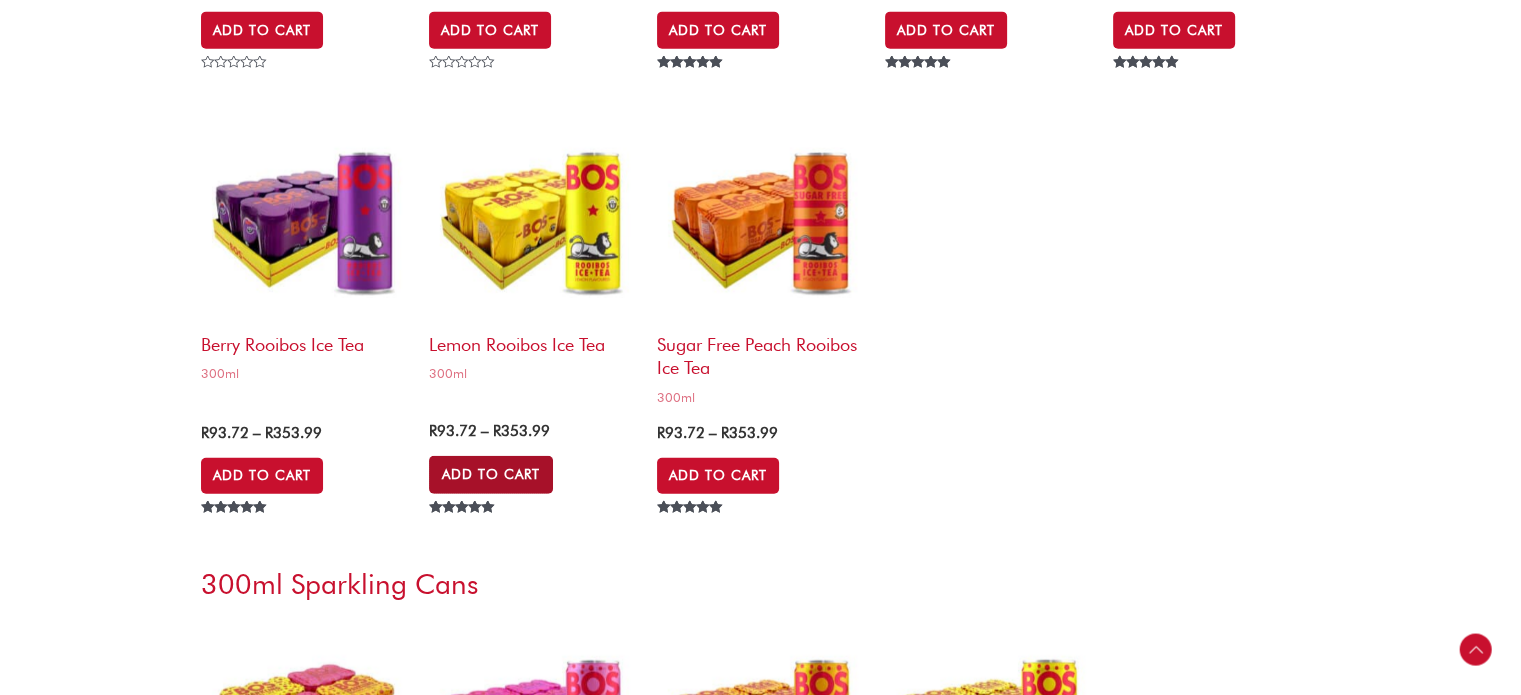 click on "Add to Cart" at bounding box center (491, 475) 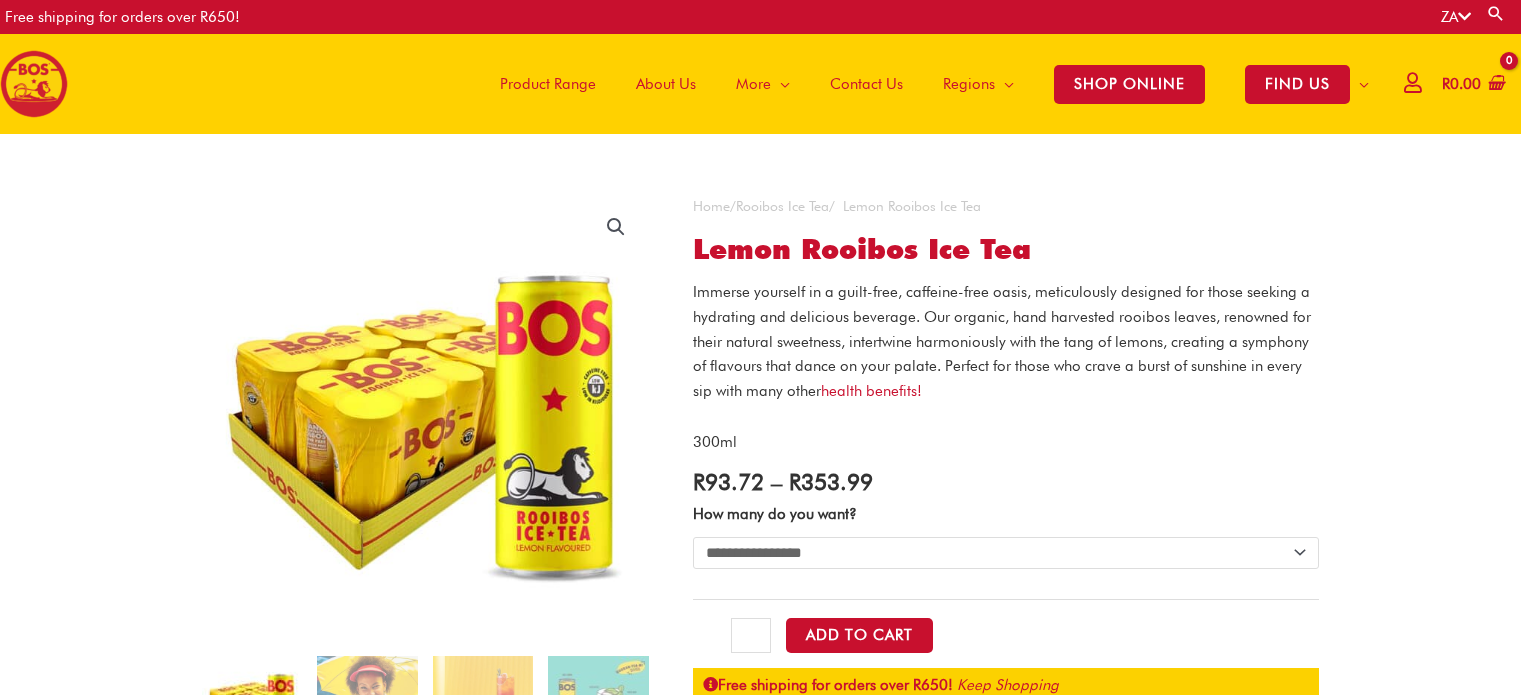 scroll, scrollTop: 0, scrollLeft: 0, axis: both 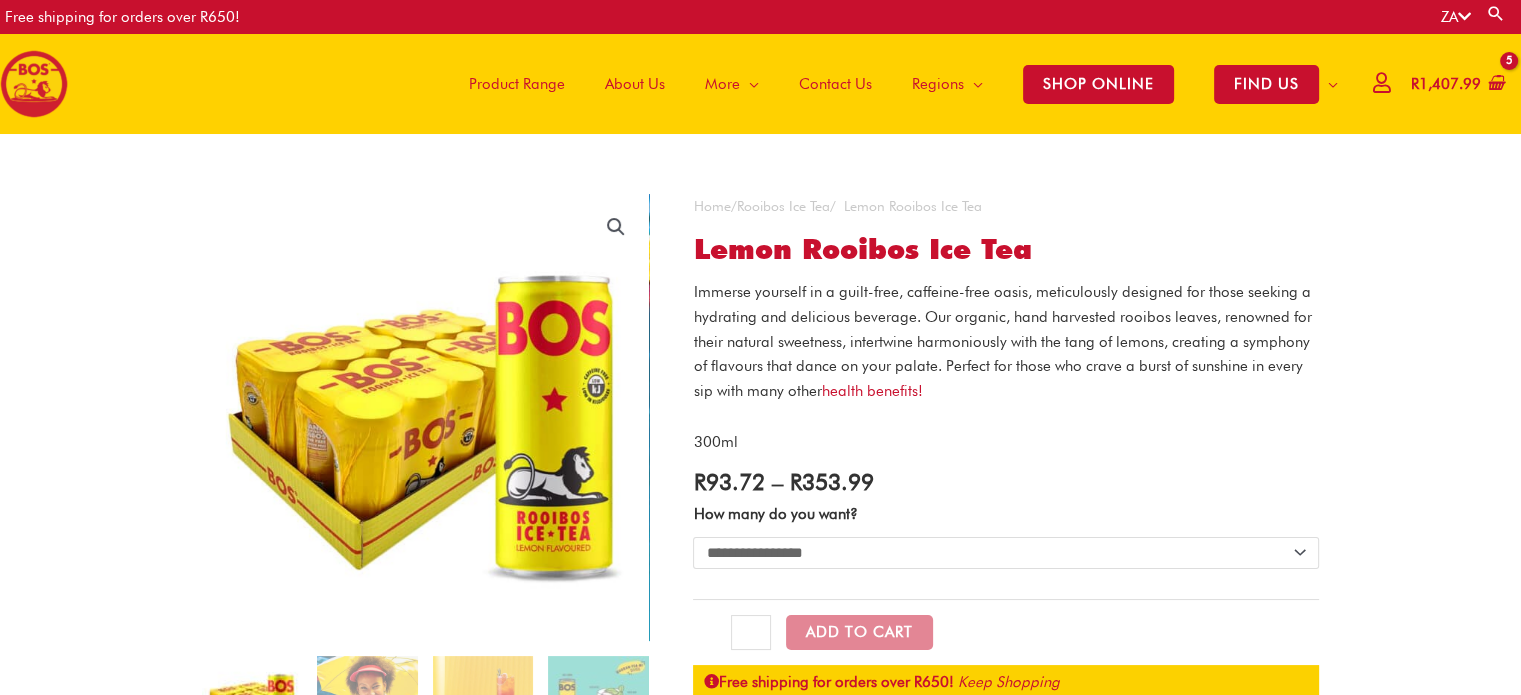 click on "**********" 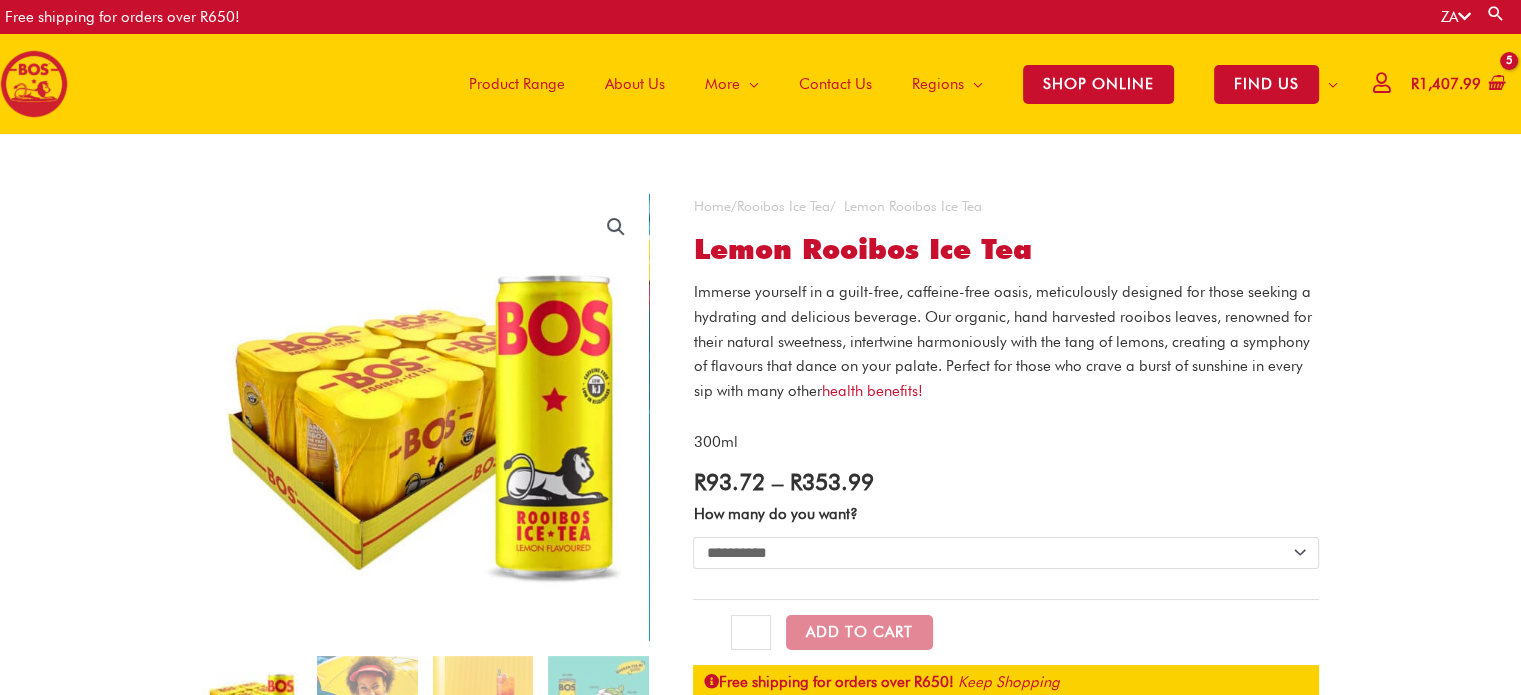 click on "**********" 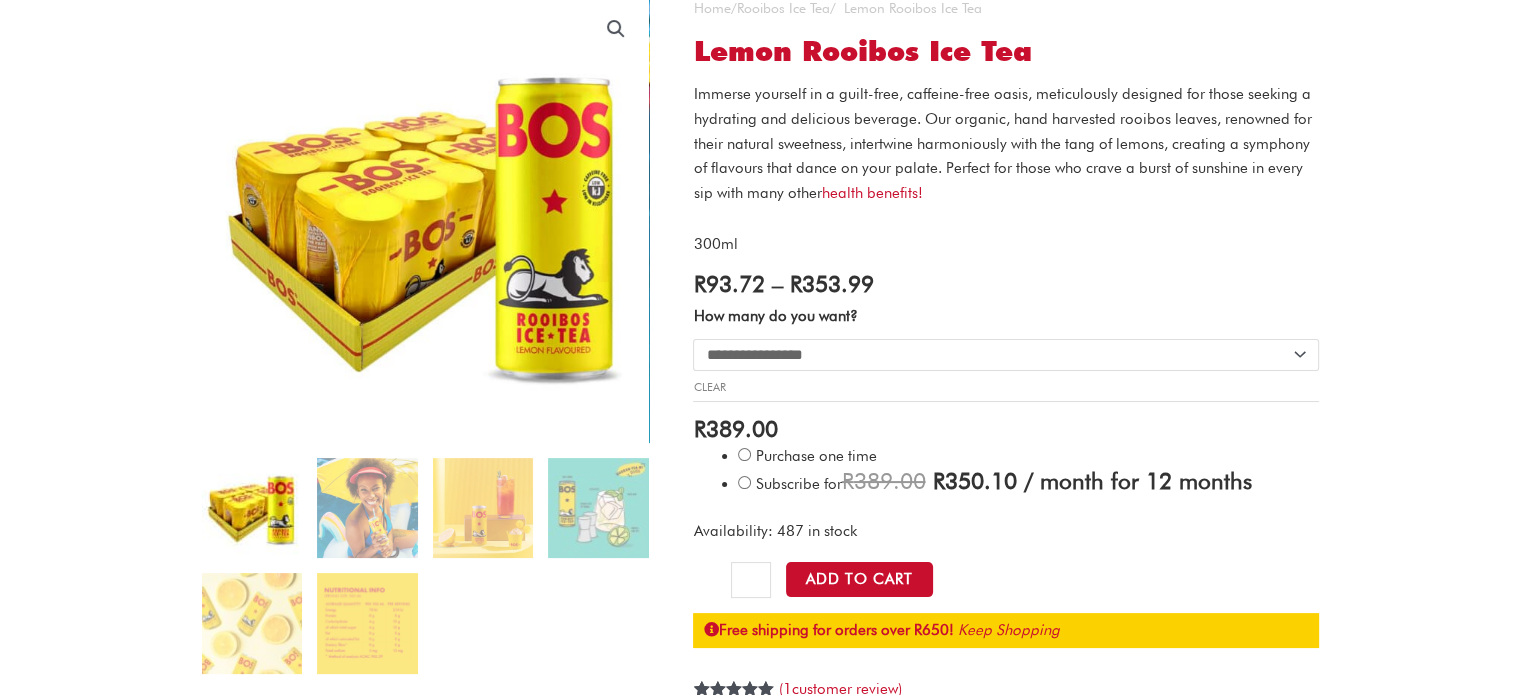 scroll, scrollTop: 203, scrollLeft: 0, axis: vertical 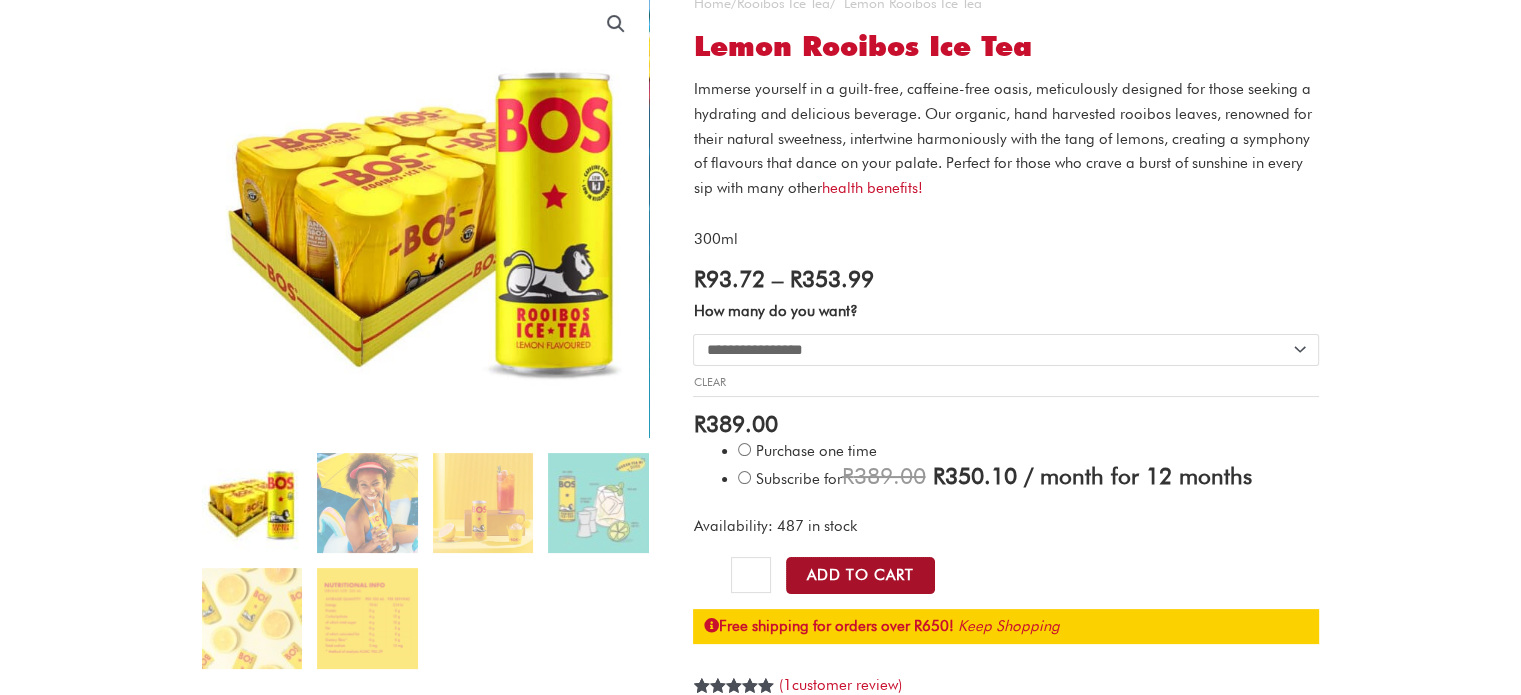 click on "Add to Cart" 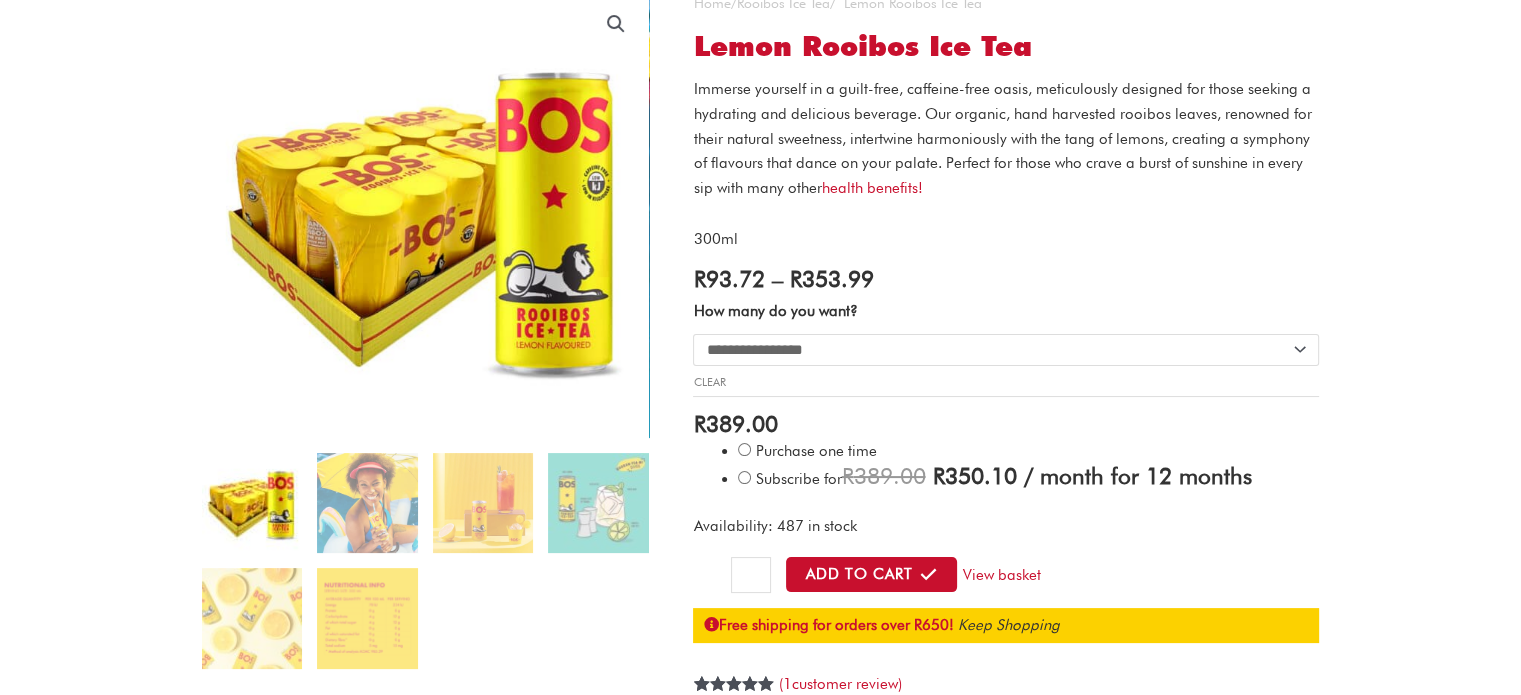 click on "Keep Shopping" at bounding box center (1008, 625) 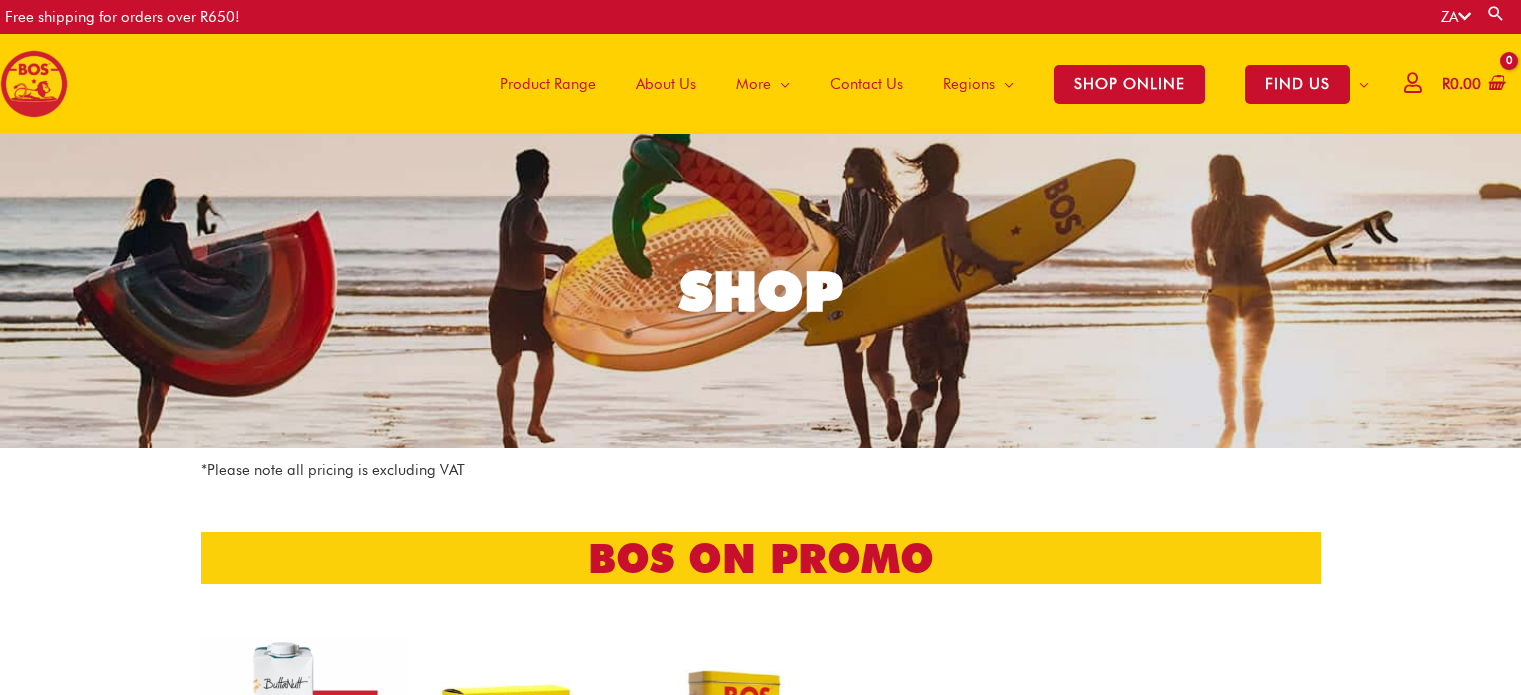 scroll, scrollTop: 0, scrollLeft: 0, axis: both 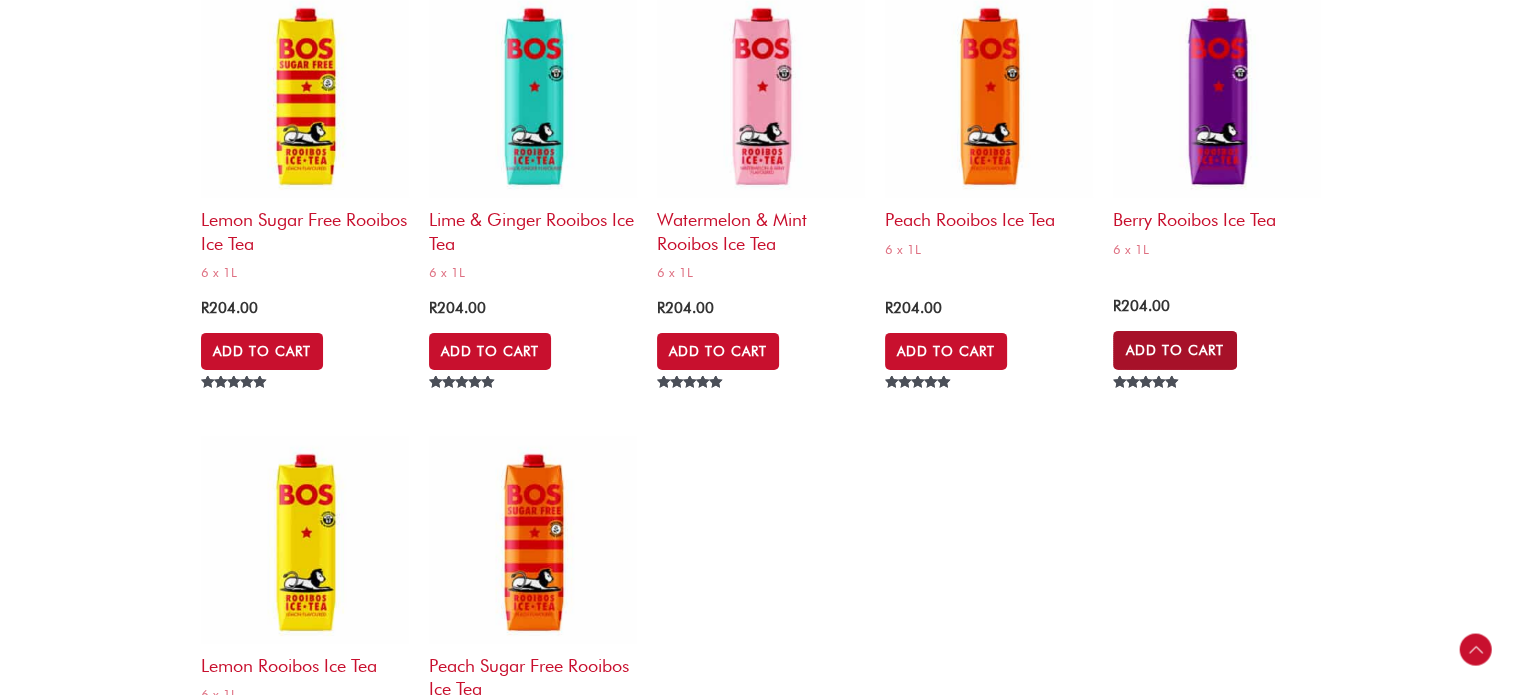 click on "Add to Cart" at bounding box center [1175, 350] 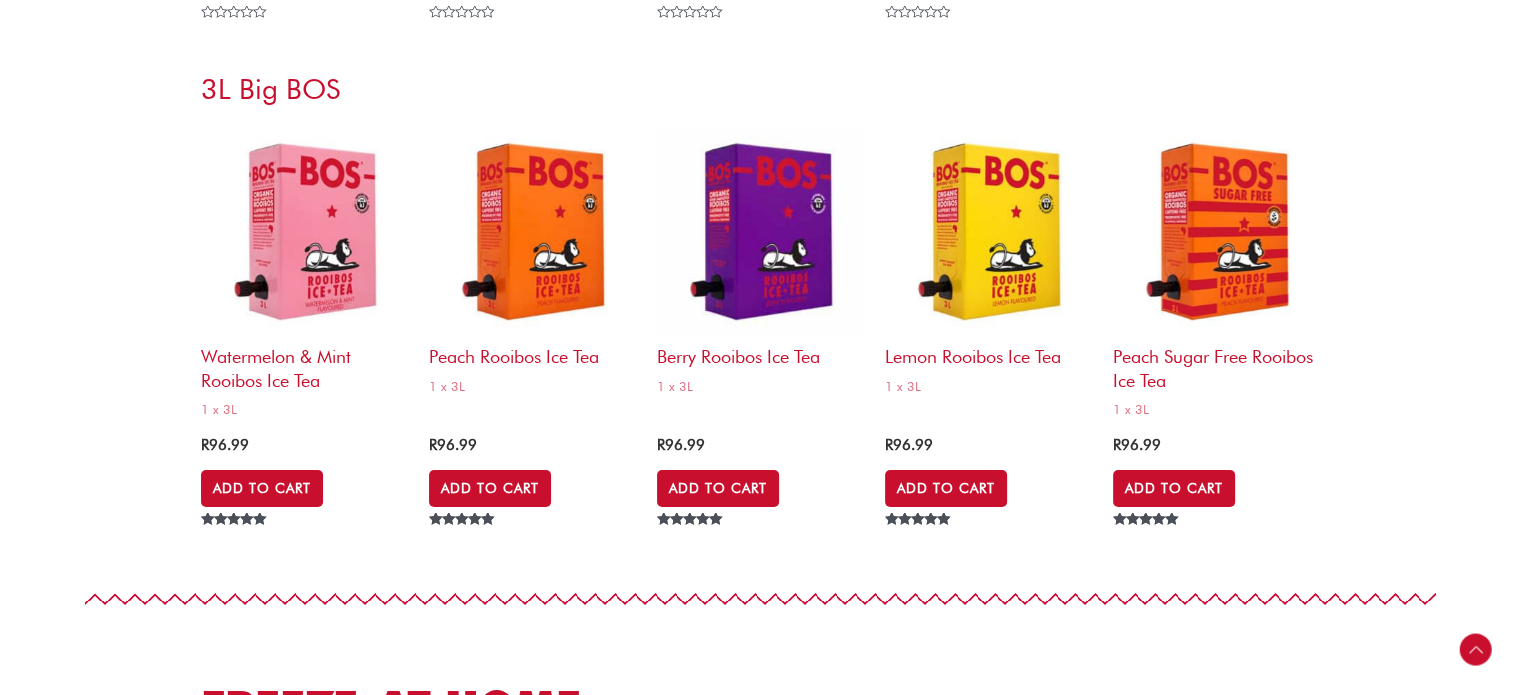scroll, scrollTop: 7832, scrollLeft: 0, axis: vertical 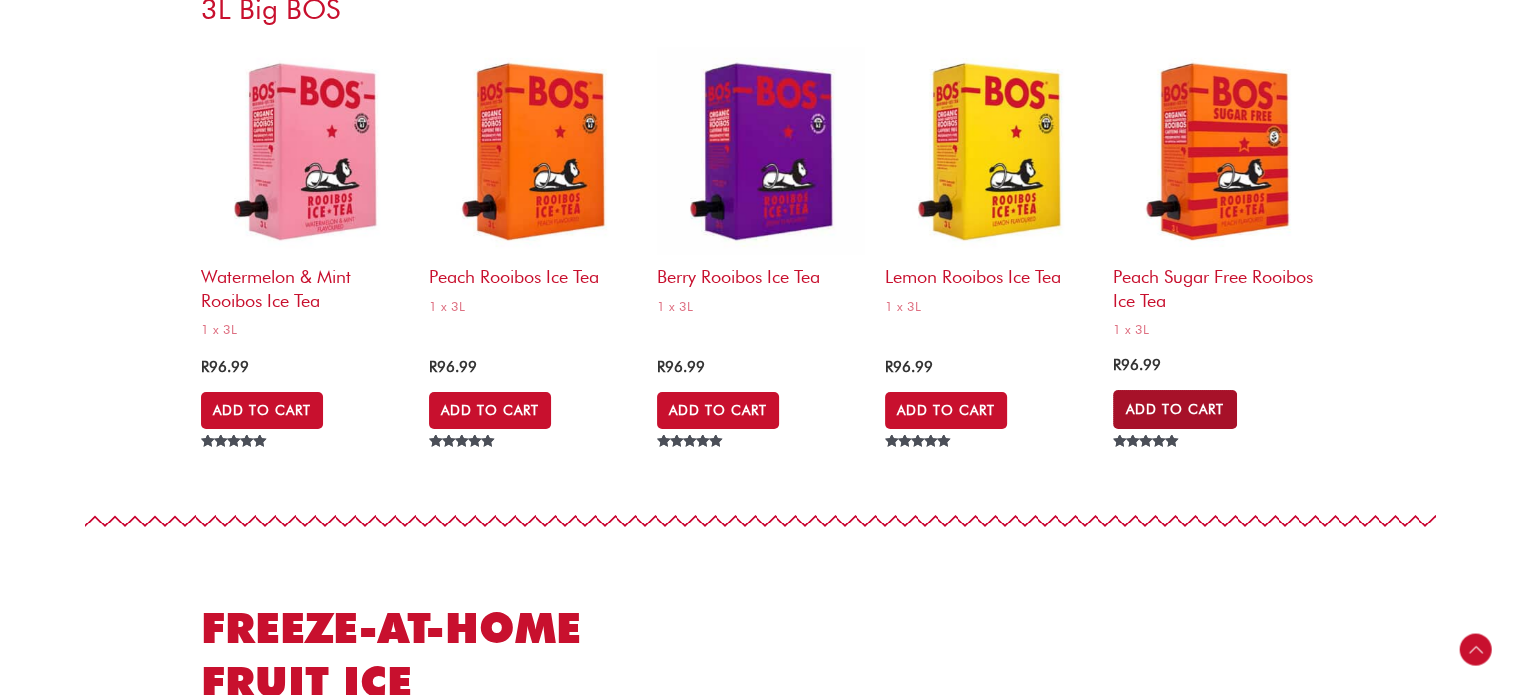 click on "Add to Cart" at bounding box center [1175, 409] 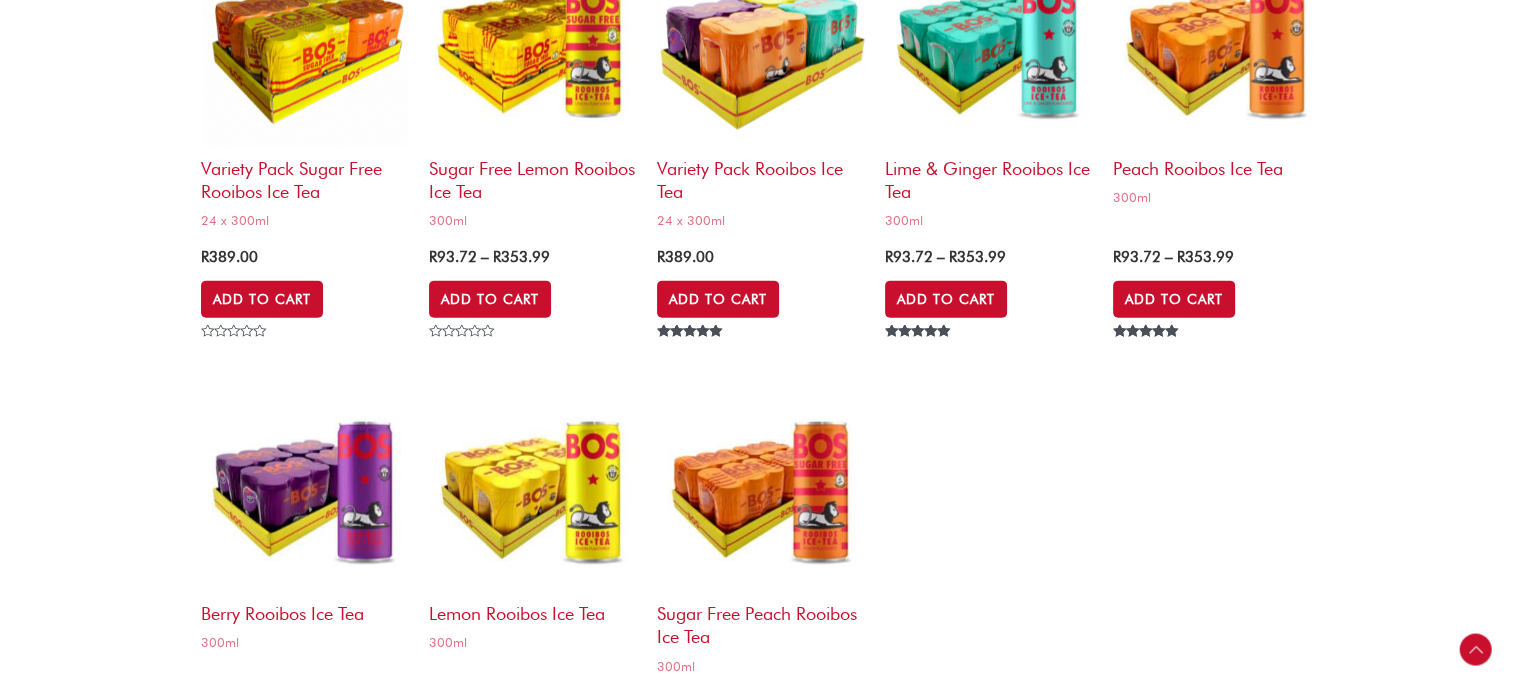 scroll, scrollTop: 4502, scrollLeft: 0, axis: vertical 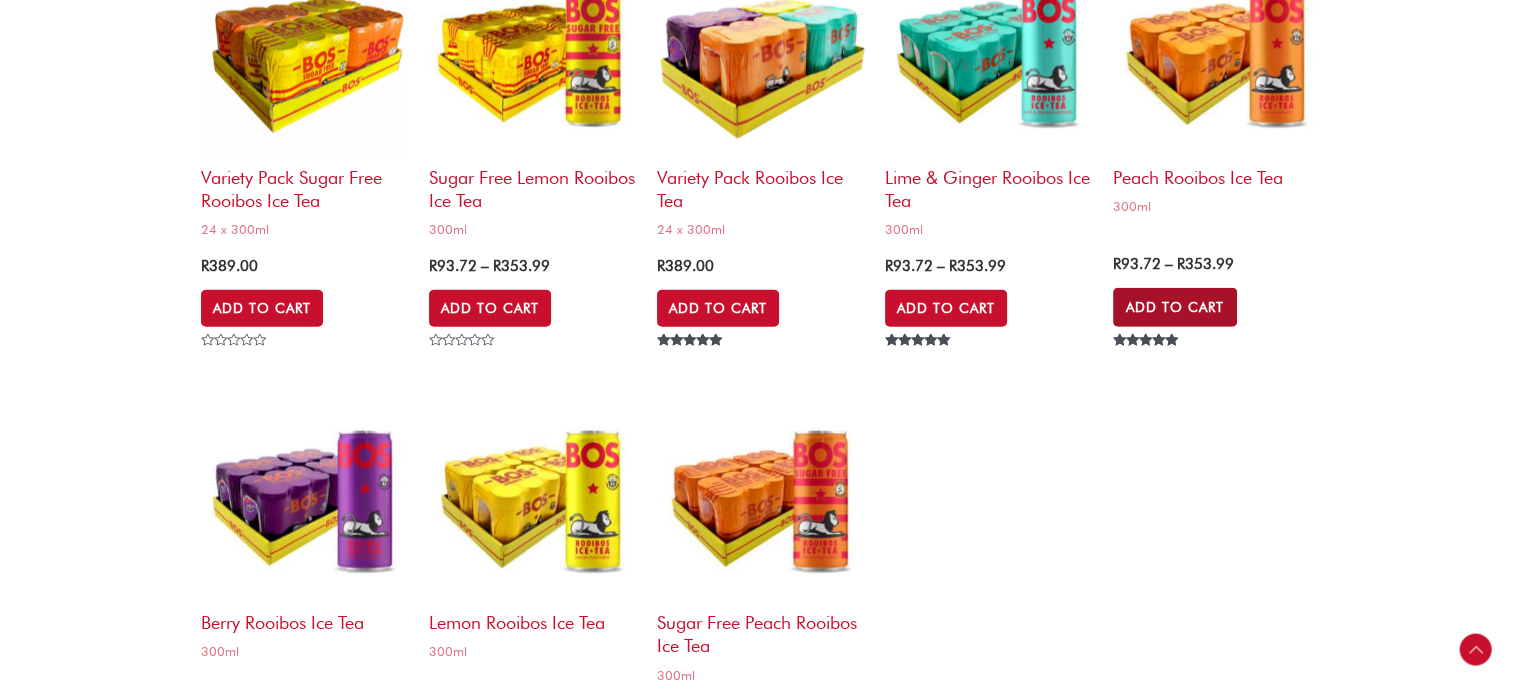 click on "Add to Cart" at bounding box center (1175, 307) 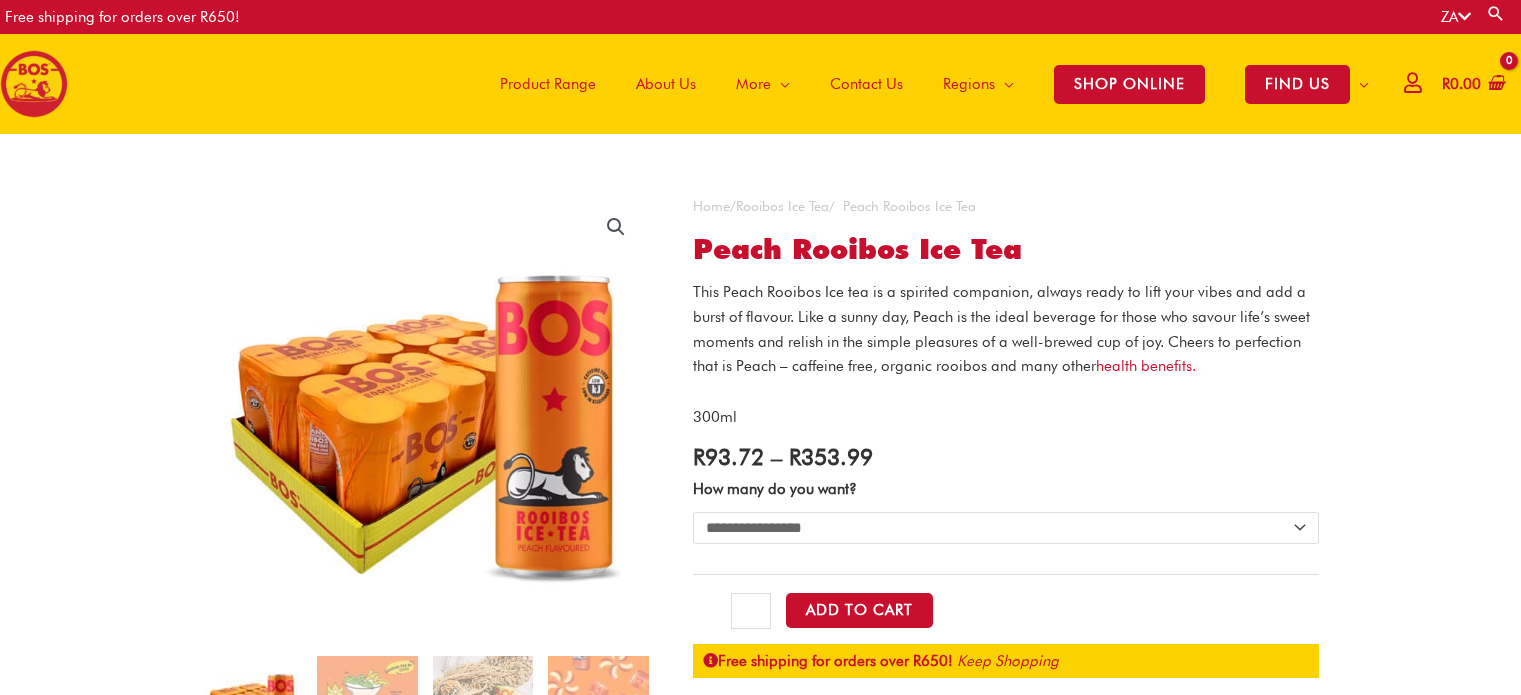 scroll, scrollTop: 0, scrollLeft: 0, axis: both 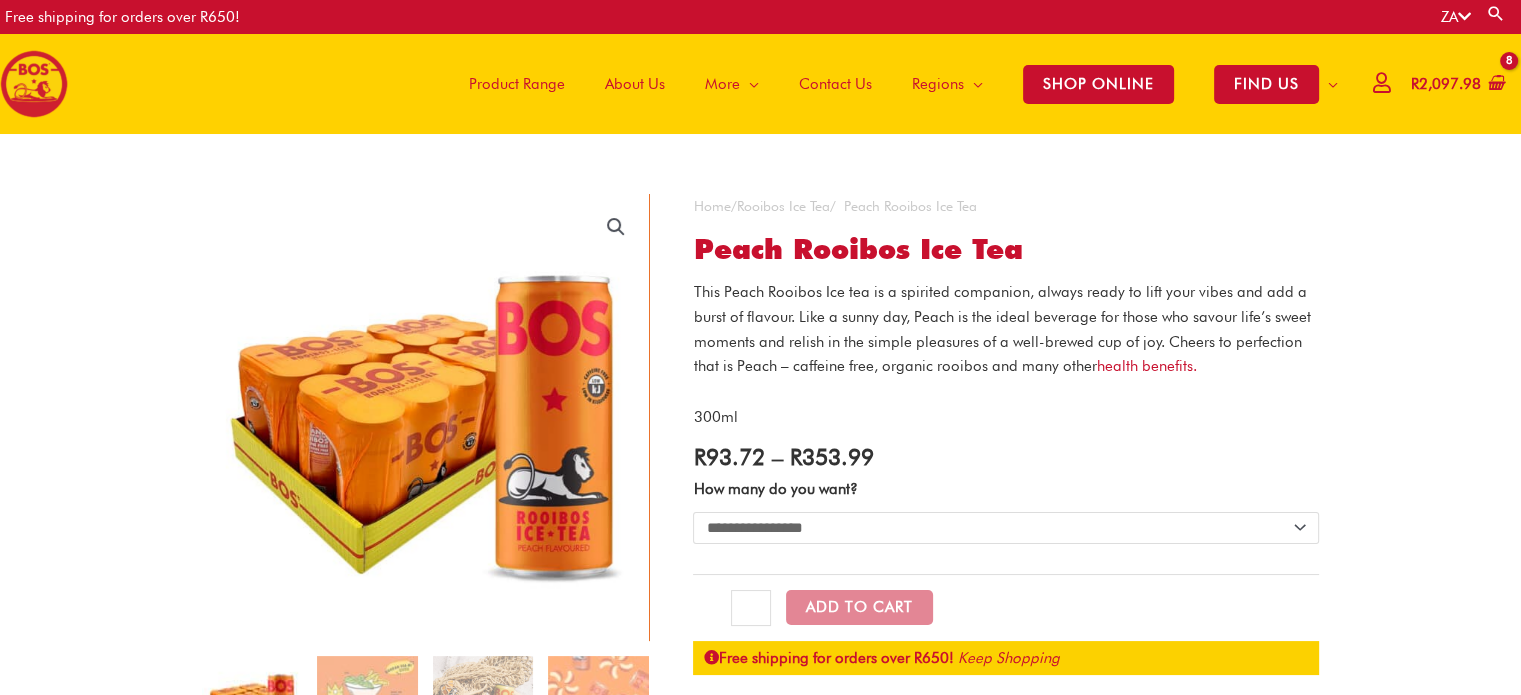 select on "**********" 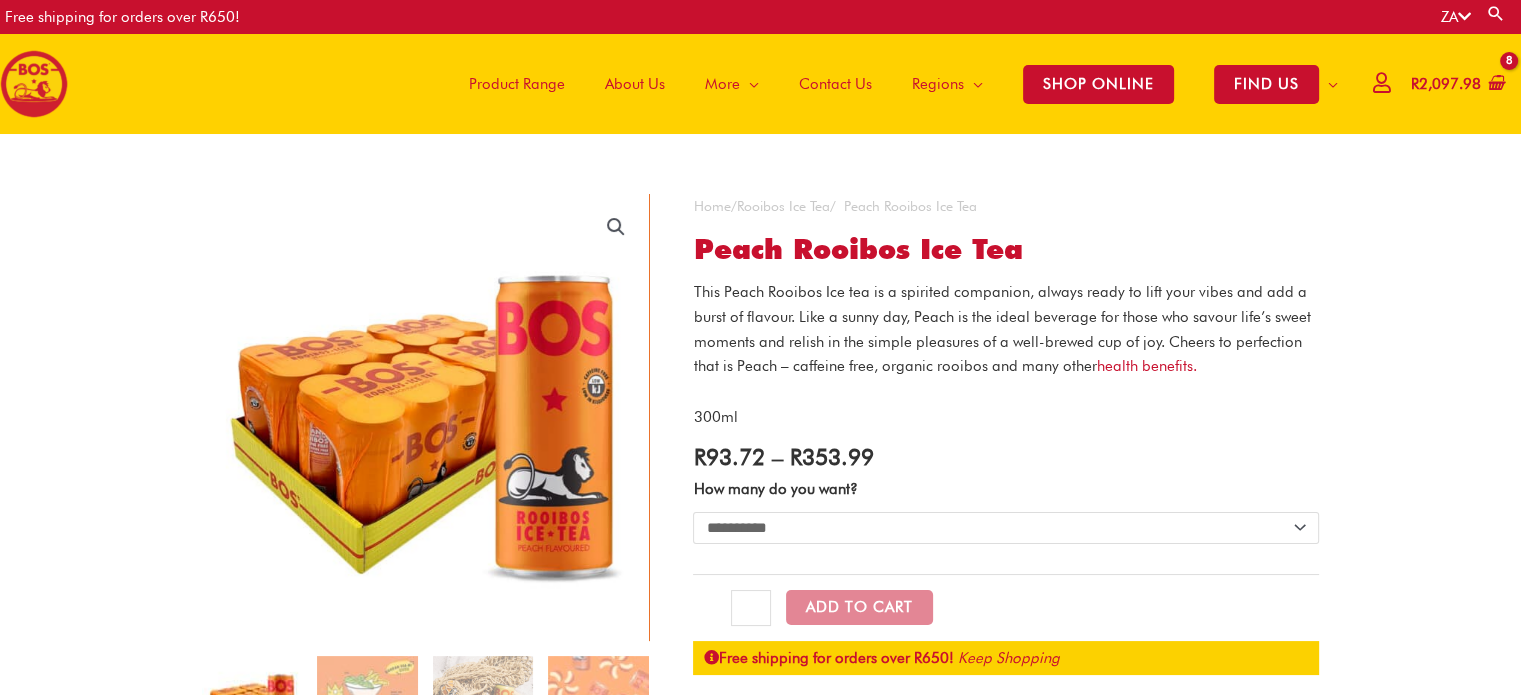click on "**********" 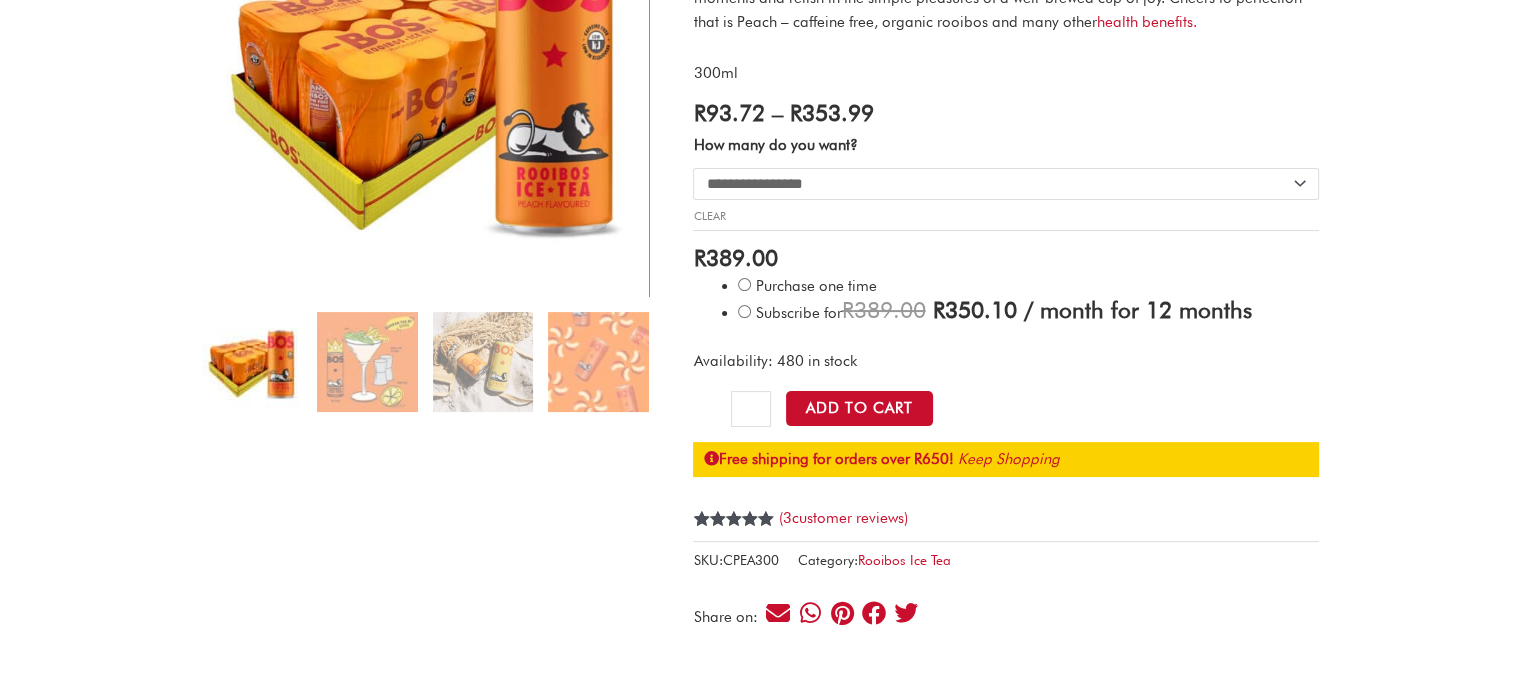 scroll, scrollTop: 375, scrollLeft: 0, axis: vertical 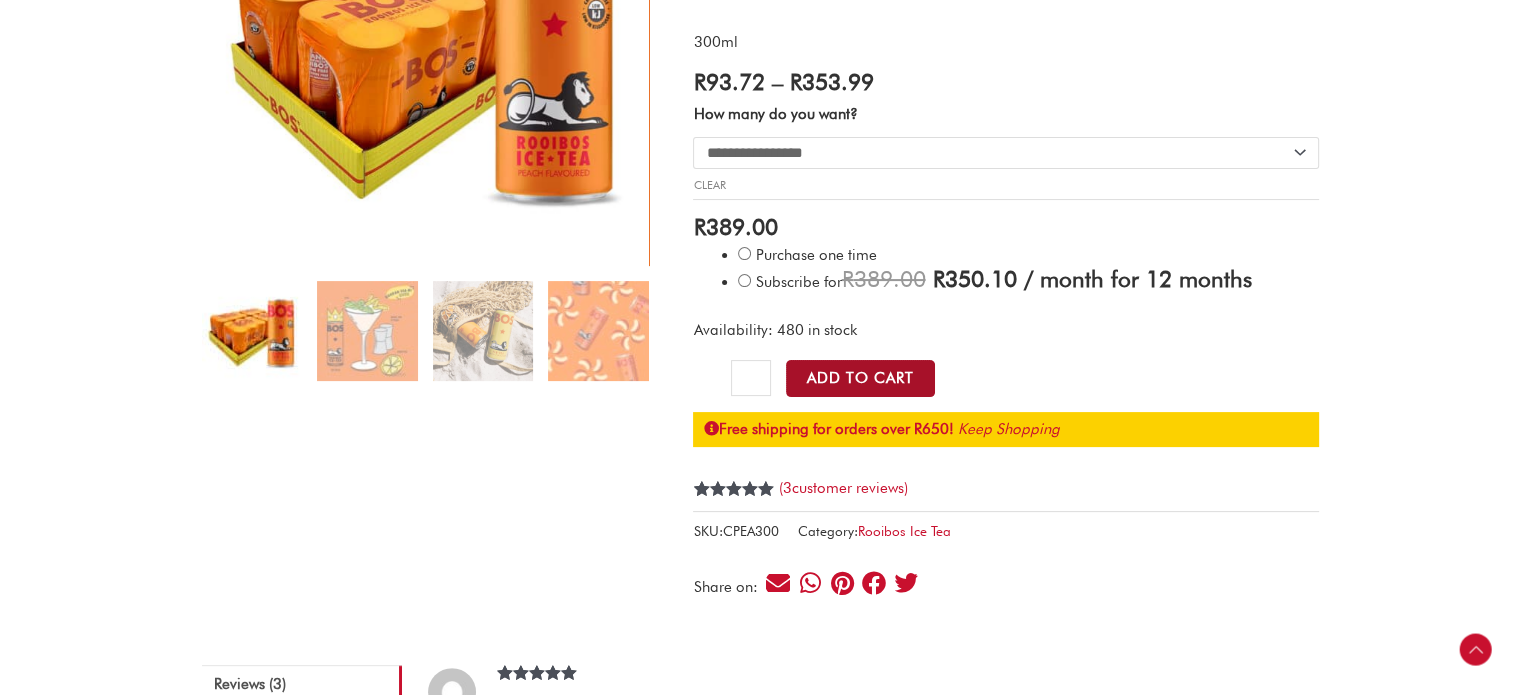 click on "Add to Cart" 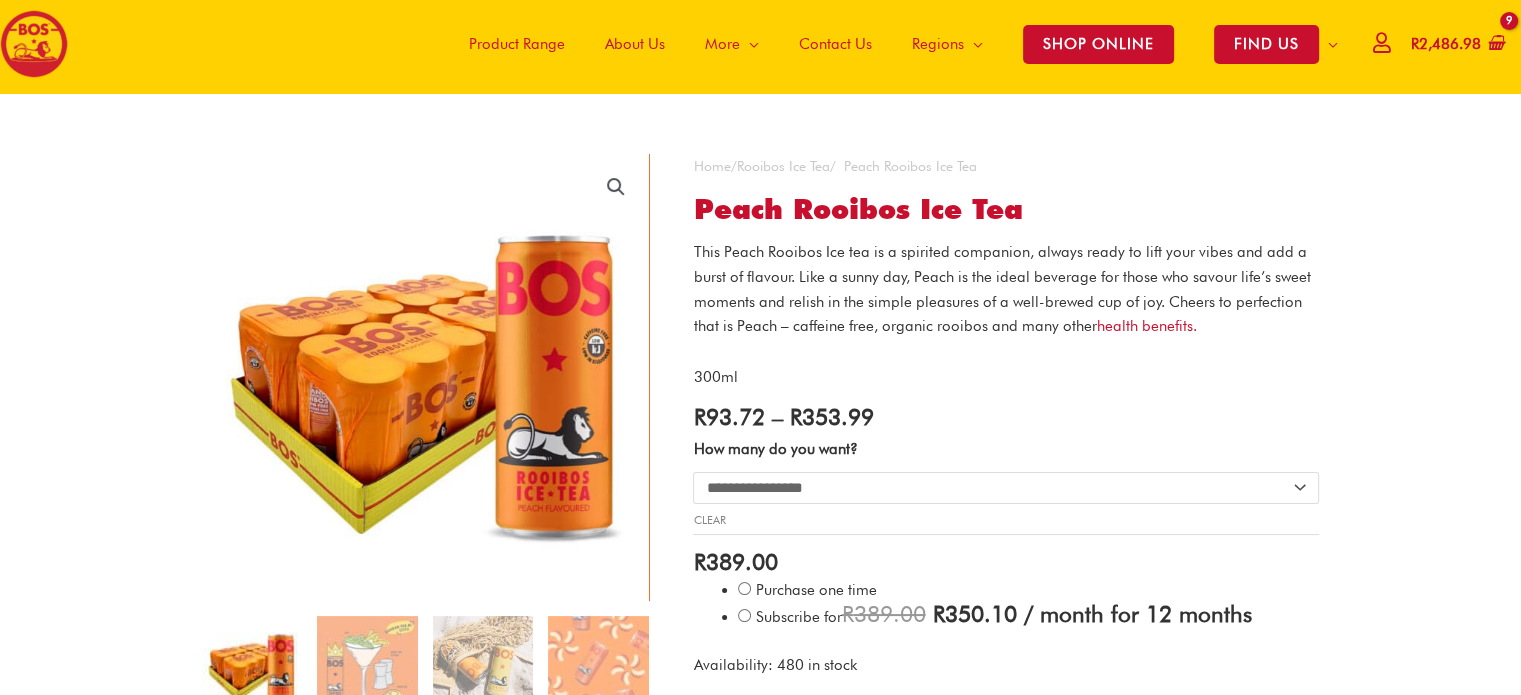 scroll, scrollTop: 0, scrollLeft: 0, axis: both 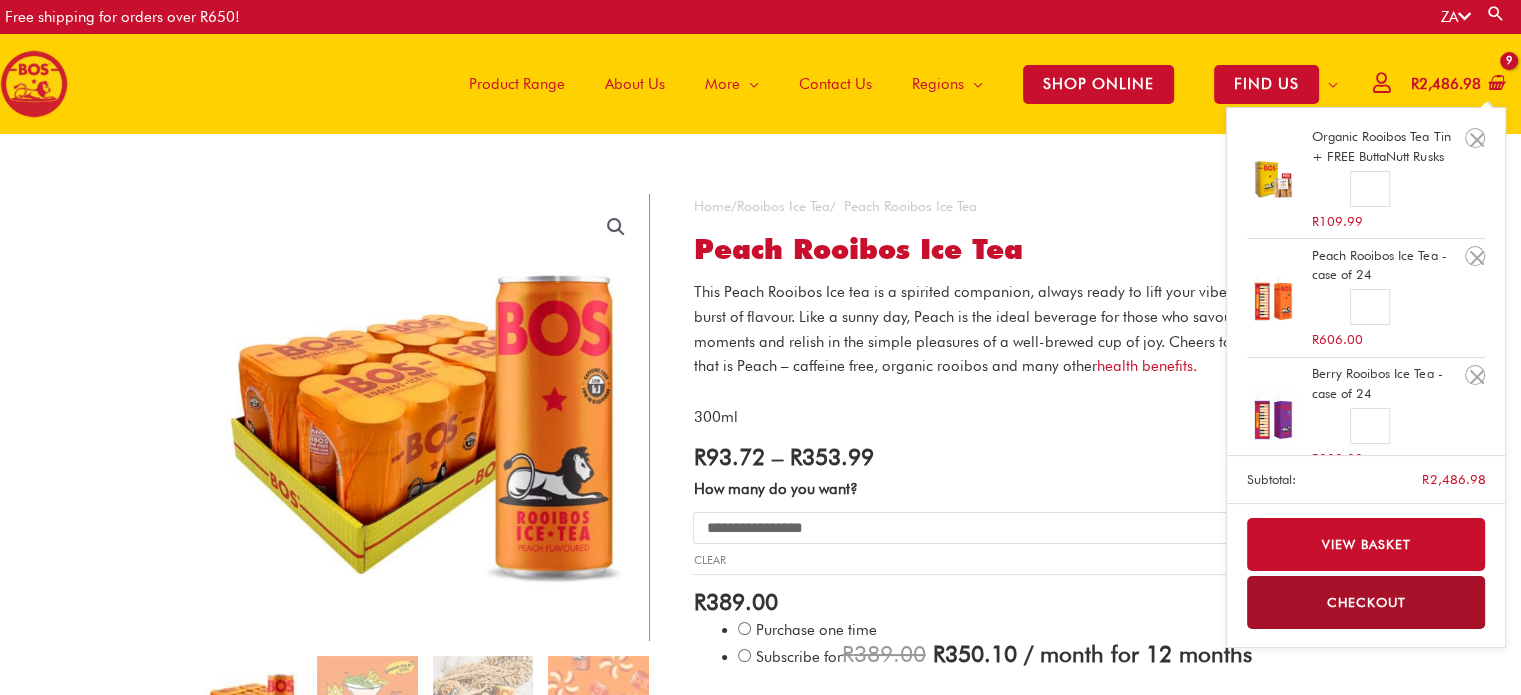 click on "R  2,486.98" at bounding box center (1446, 84) 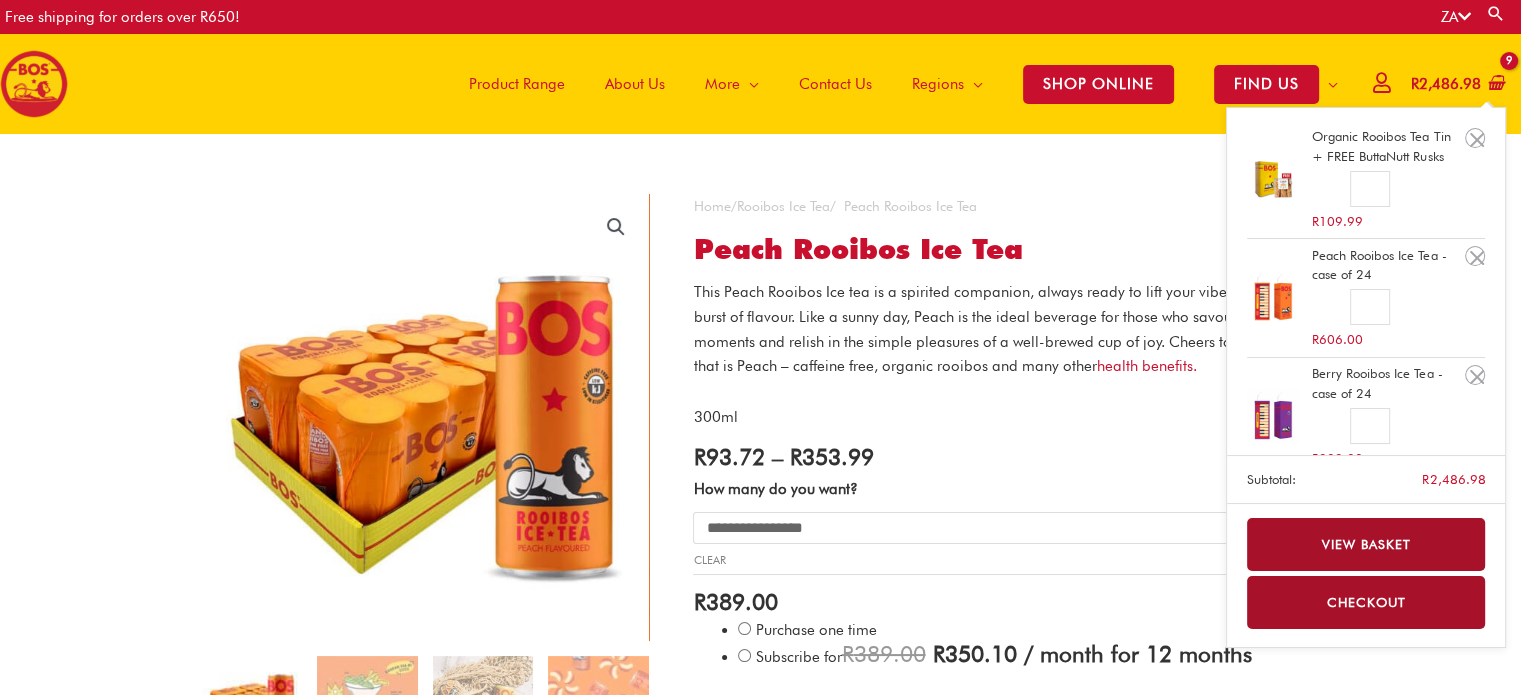 click on "View basket" at bounding box center [1366, 544] 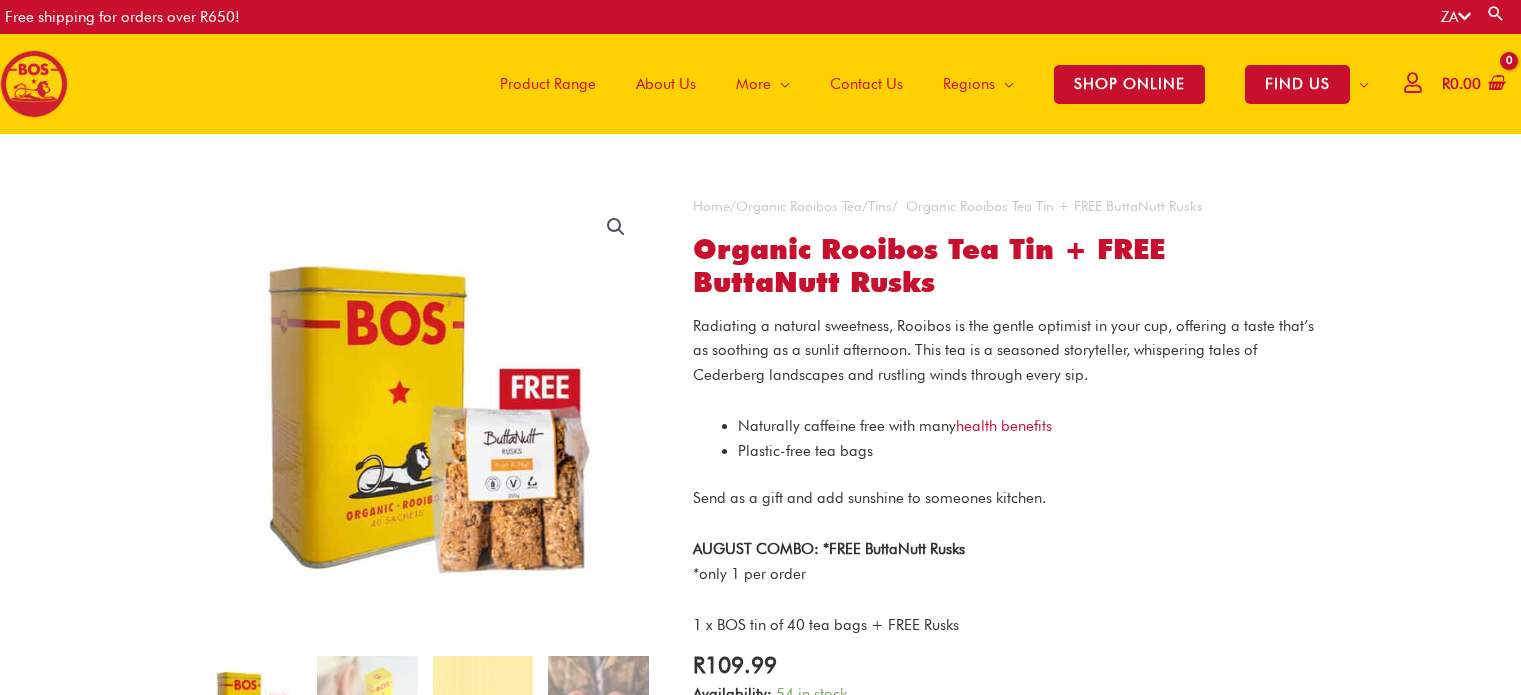 scroll, scrollTop: 0, scrollLeft: 0, axis: both 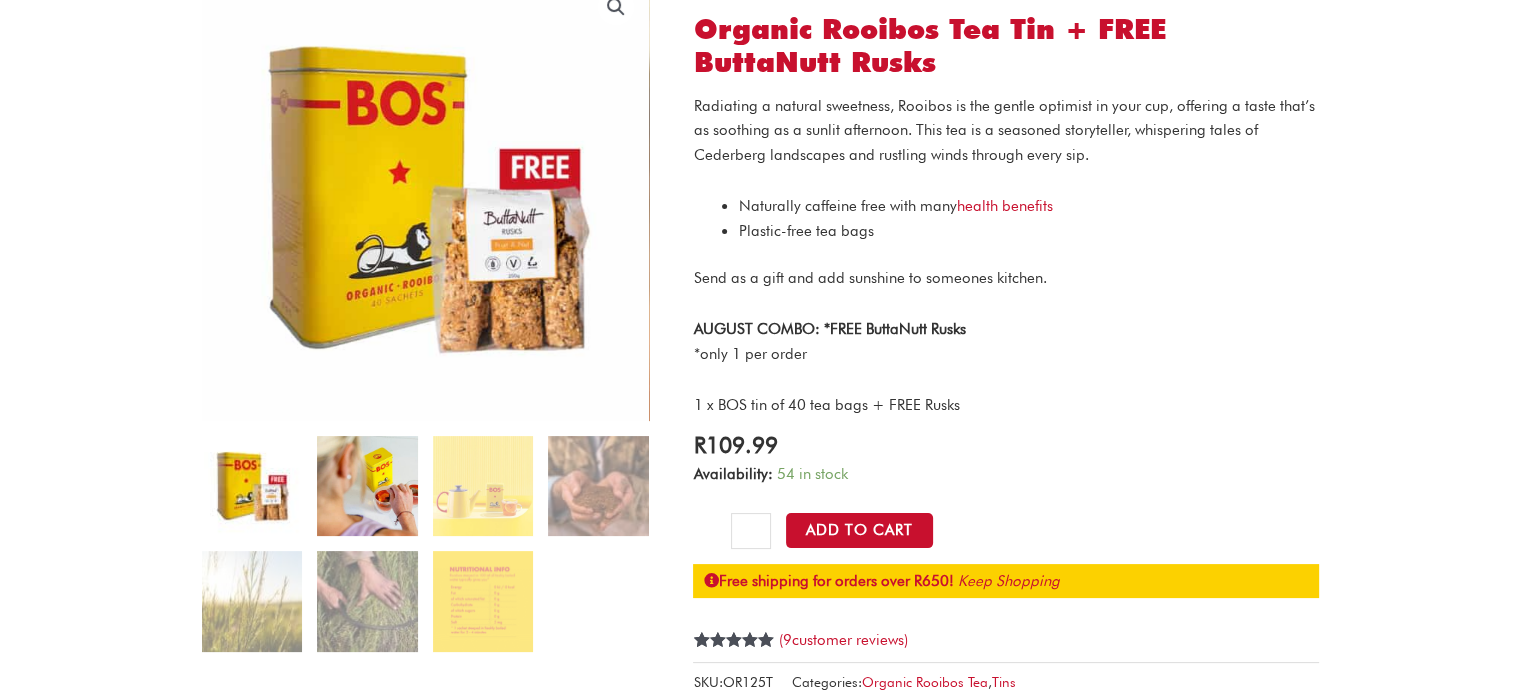 click at bounding box center (367, 486) 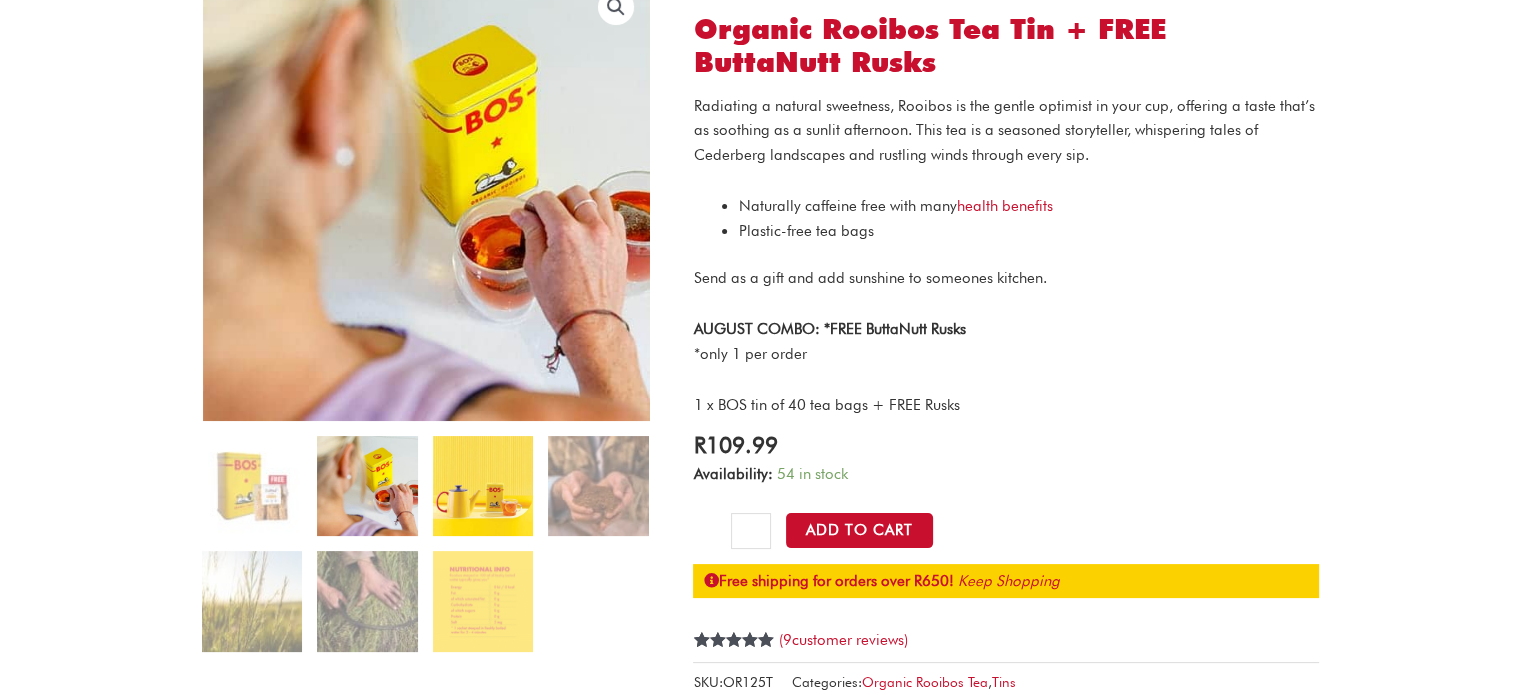 click at bounding box center (483, 486) 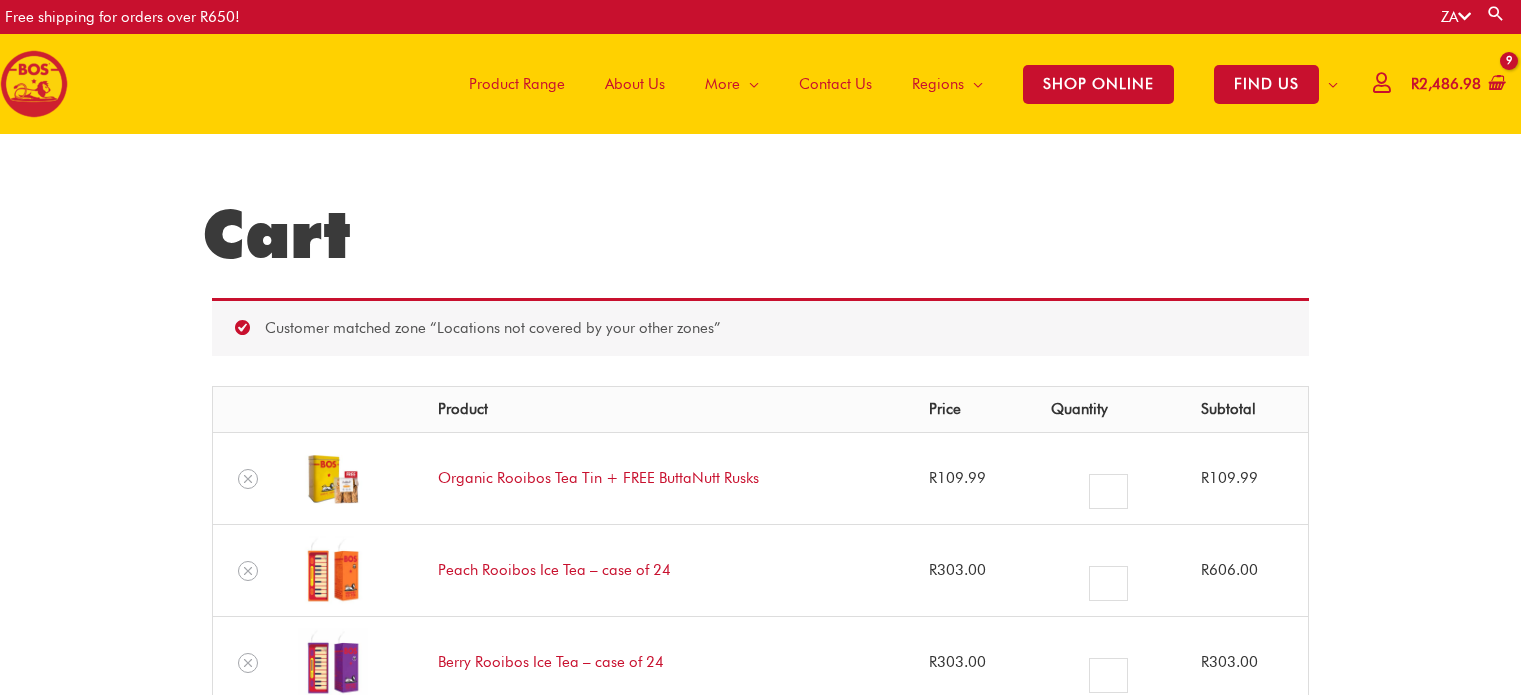 scroll, scrollTop: 0, scrollLeft: 0, axis: both 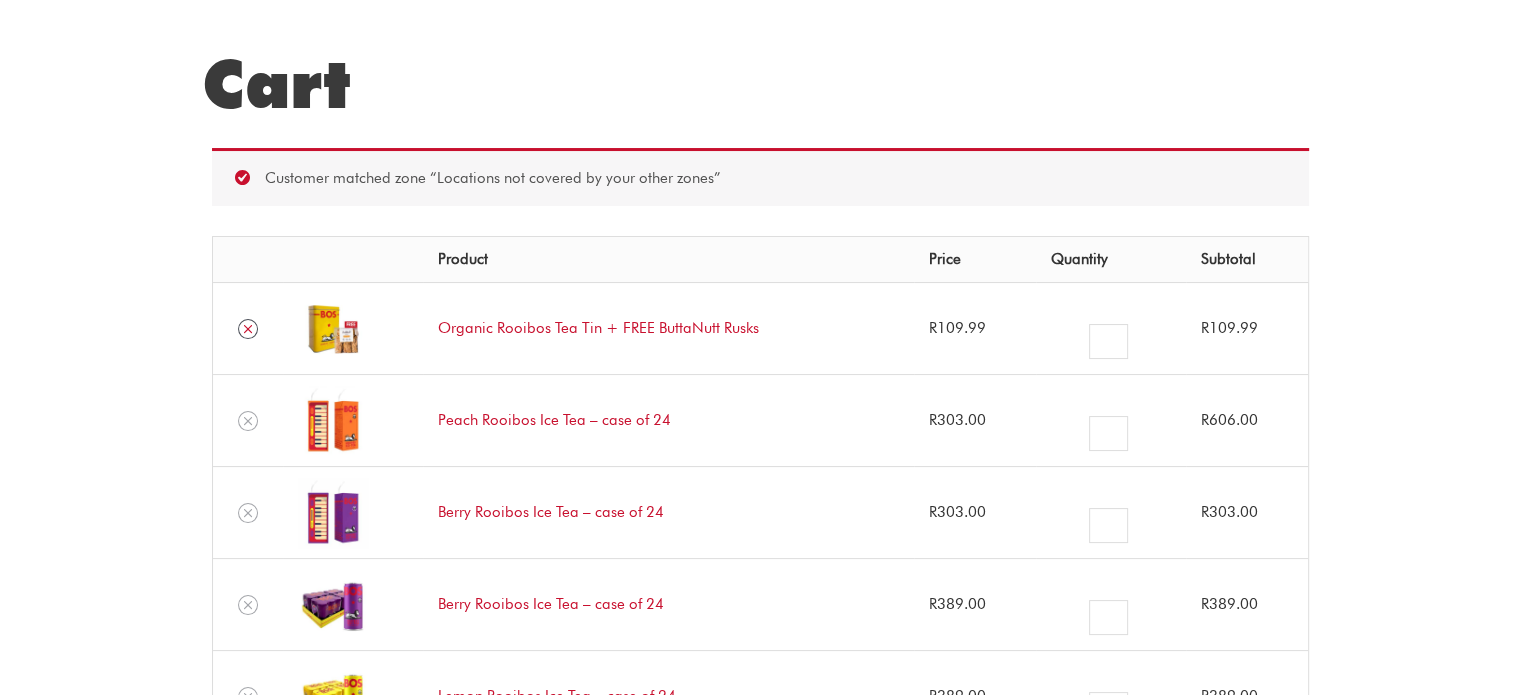 click 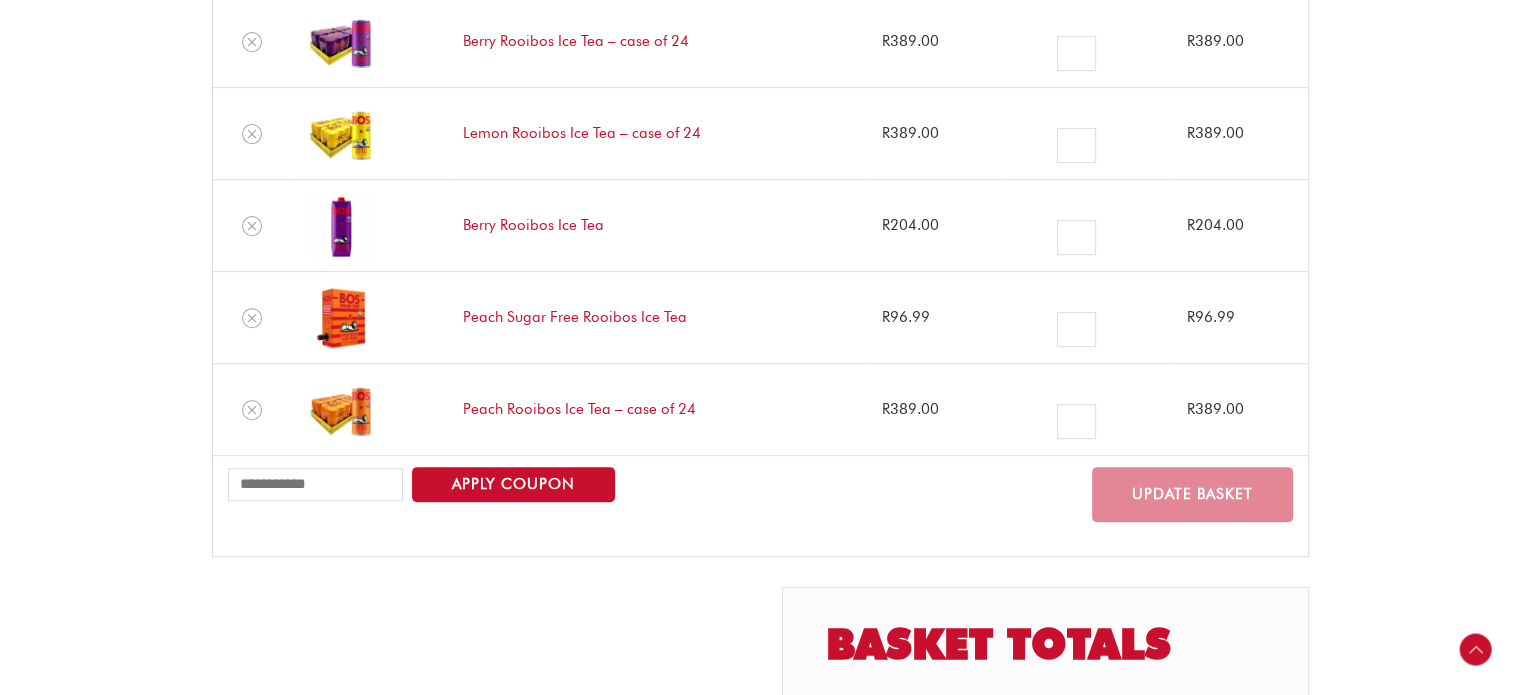 scroll, scrollTop: 709, scrollLeft: 0, axis: vertical 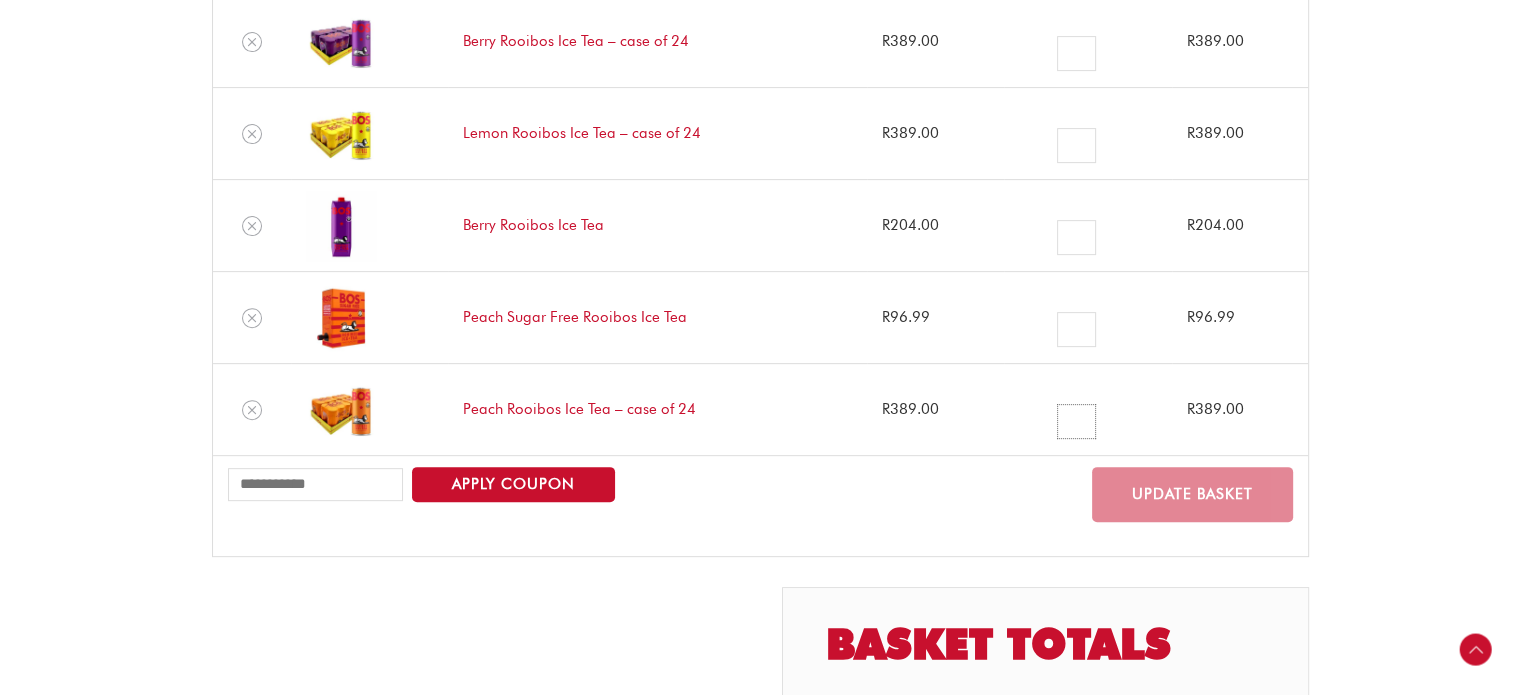 click on "*" at bounding box center (1076, 421) 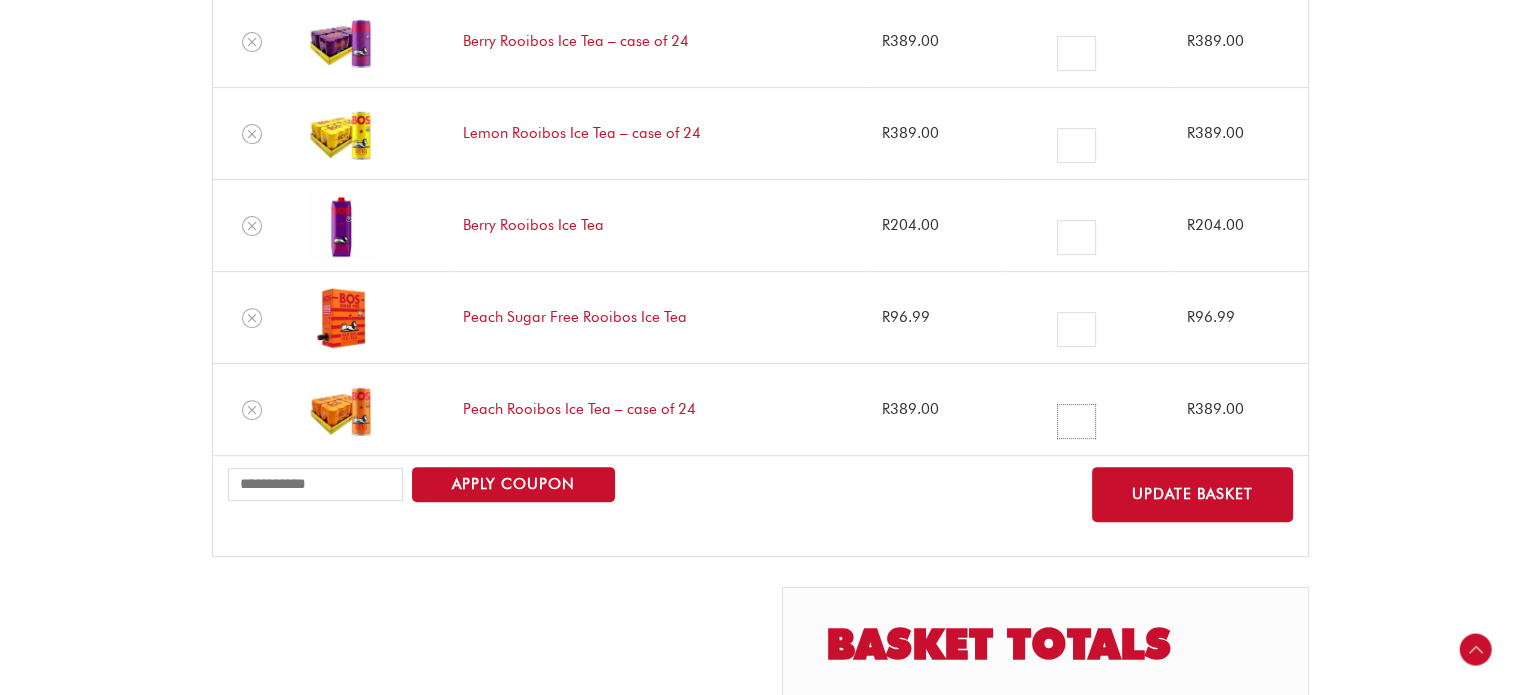 type on "*" 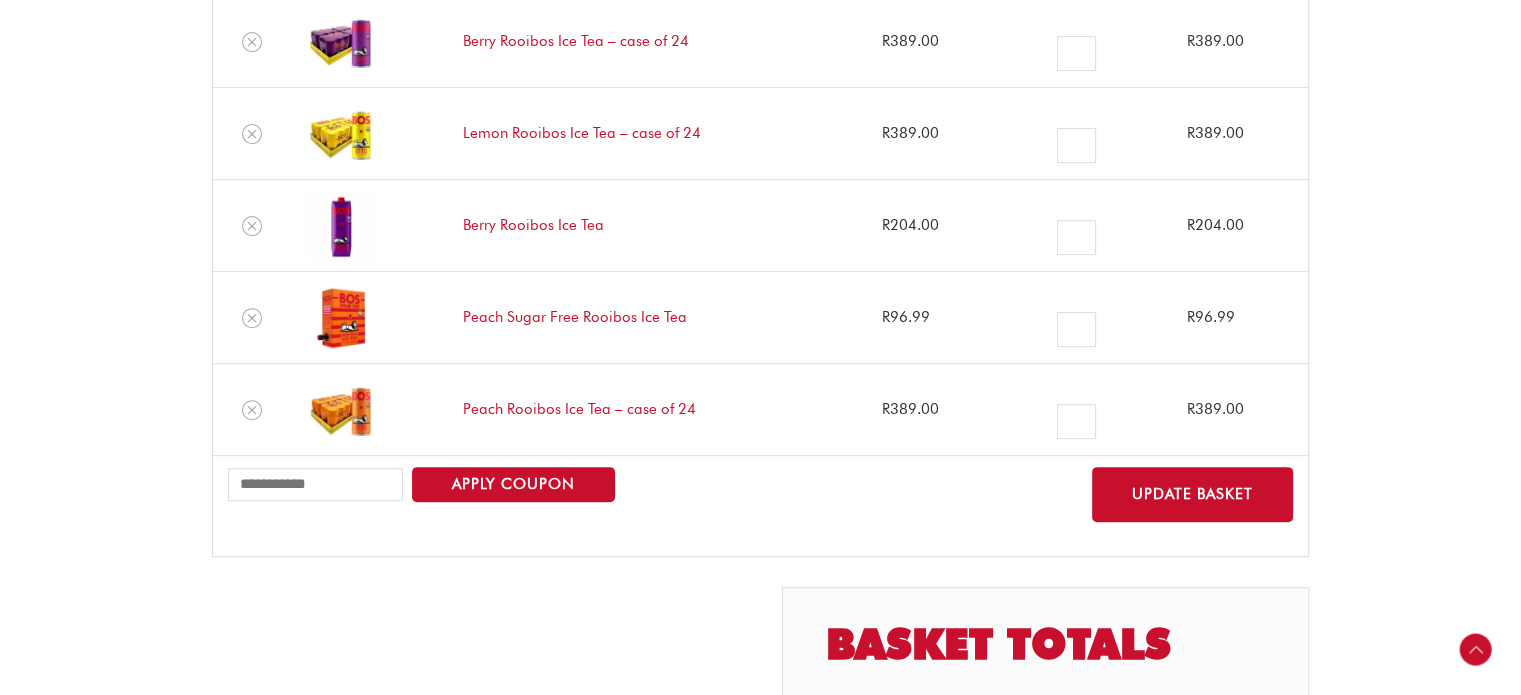 click on "Cart
Customer matched zone “Locations not covered by your other zones”
“Organic Rooibos Tea Tin + FREE ButtaNutt Rusks” removed.  Undo?
Remove item
Thumbnail image
Product
Price
Quantity
Subtotal
Peach Rooibos Ice Tea – case of 24
R  303.00
Peach Rooibos Ice Tea – case of 24 quantity
*
R  606.00
Berry Rooibos Ice Tea – case of 24
R  303.00
Berry Rooibos Ice Tea – case of 24 quantity
*
R  303.00
Berry Rooibos Ice Tea – case of 24
R  389.00
Berry Rooibos Ice Tea – case of 24 quantity
*
R  389.00" at bounding box center [760, 364] 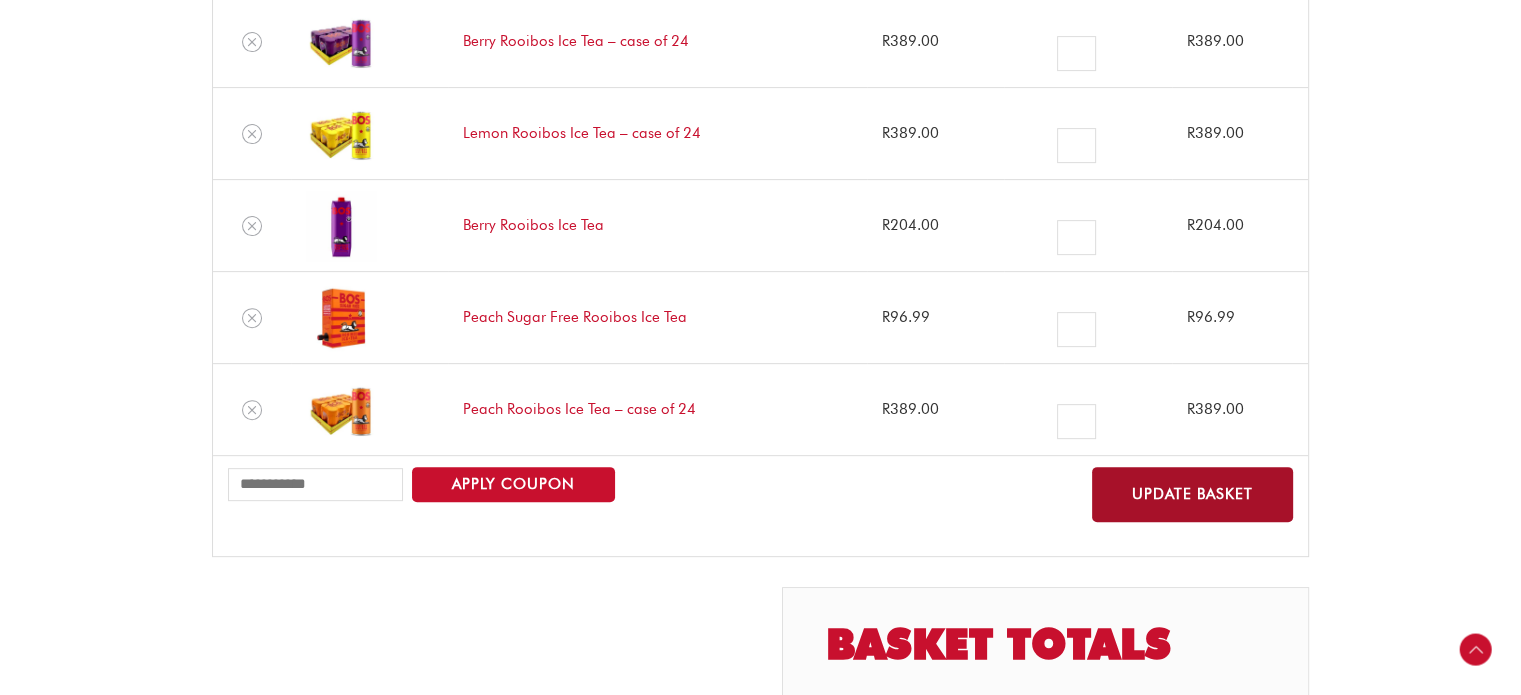 click on "Update basket" at bounding box center [1192, 494] 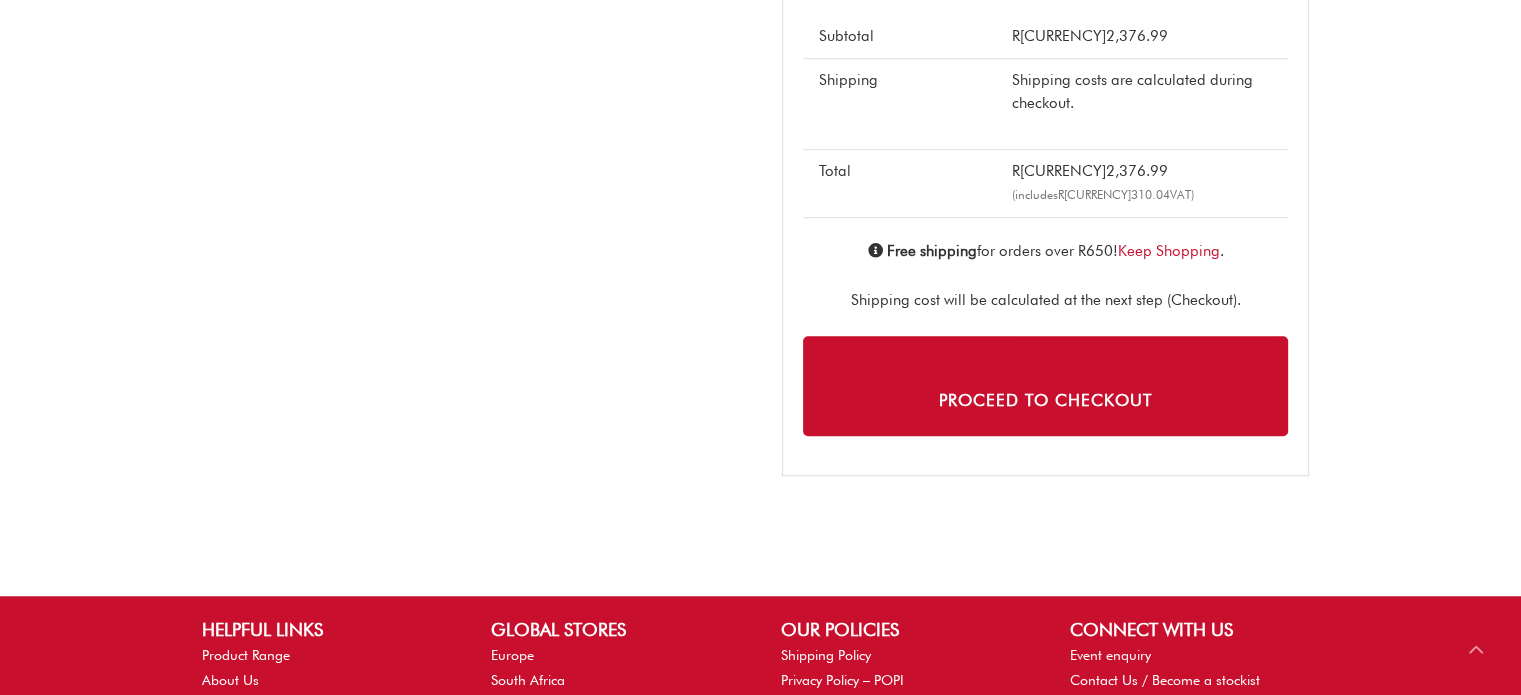 scroll, scrollTop: 1418, scrollLeft: 0, axis: vertical 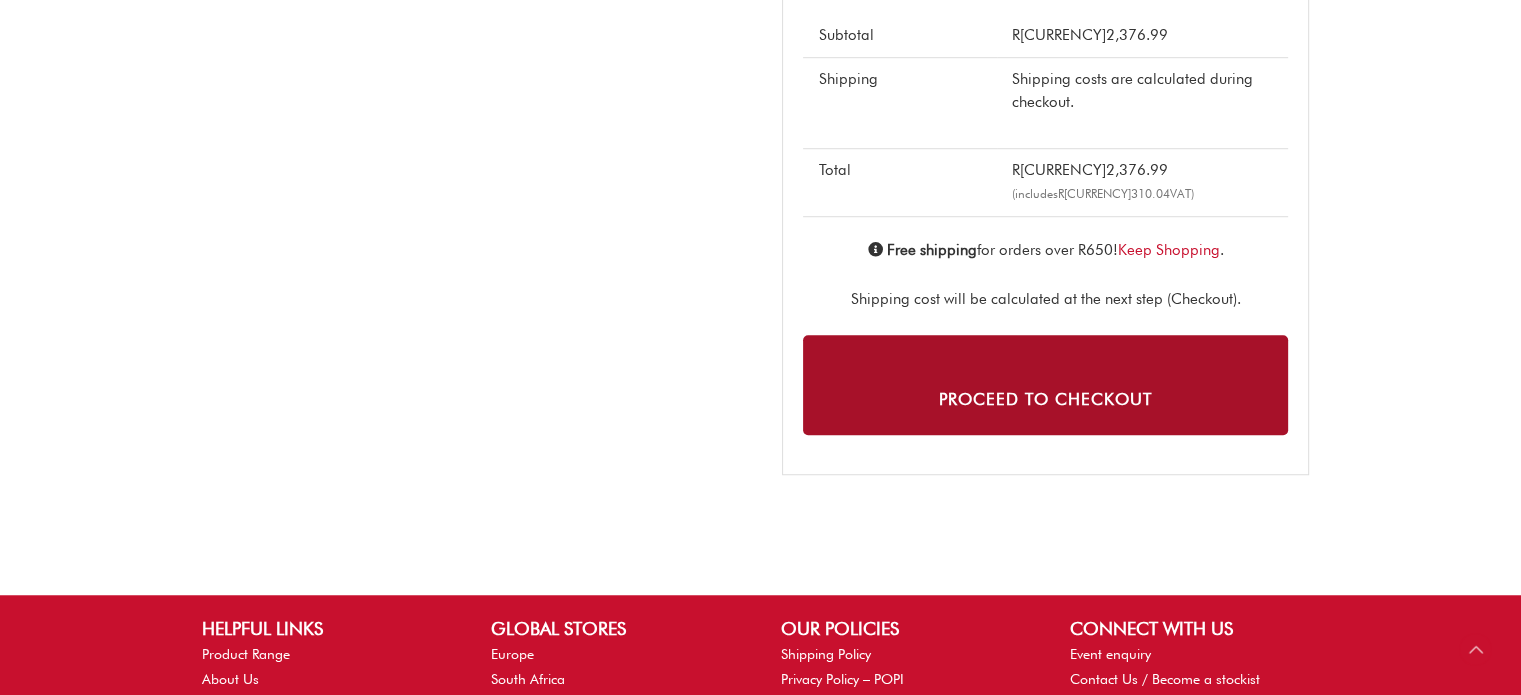 click on "Proceed to checkout" at bounding box center [1045, 384] 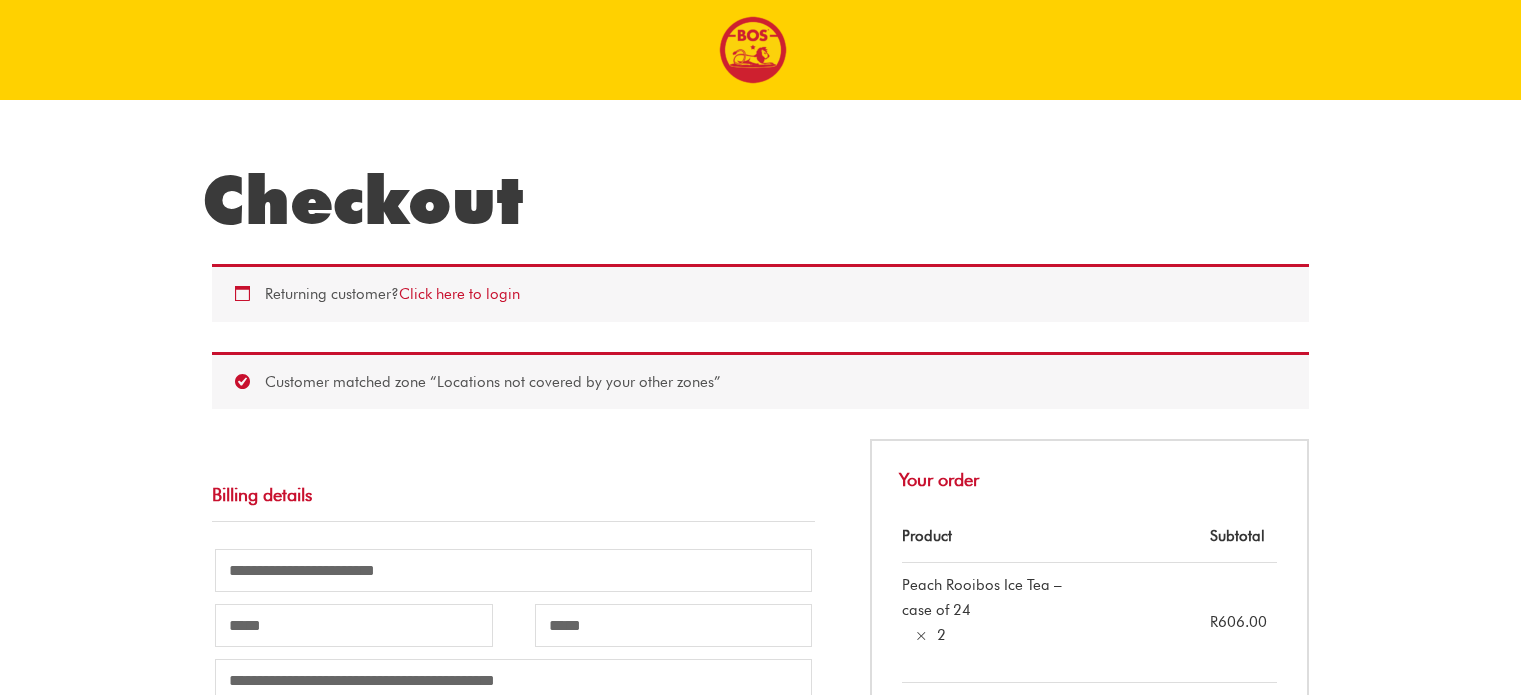 select on "**" 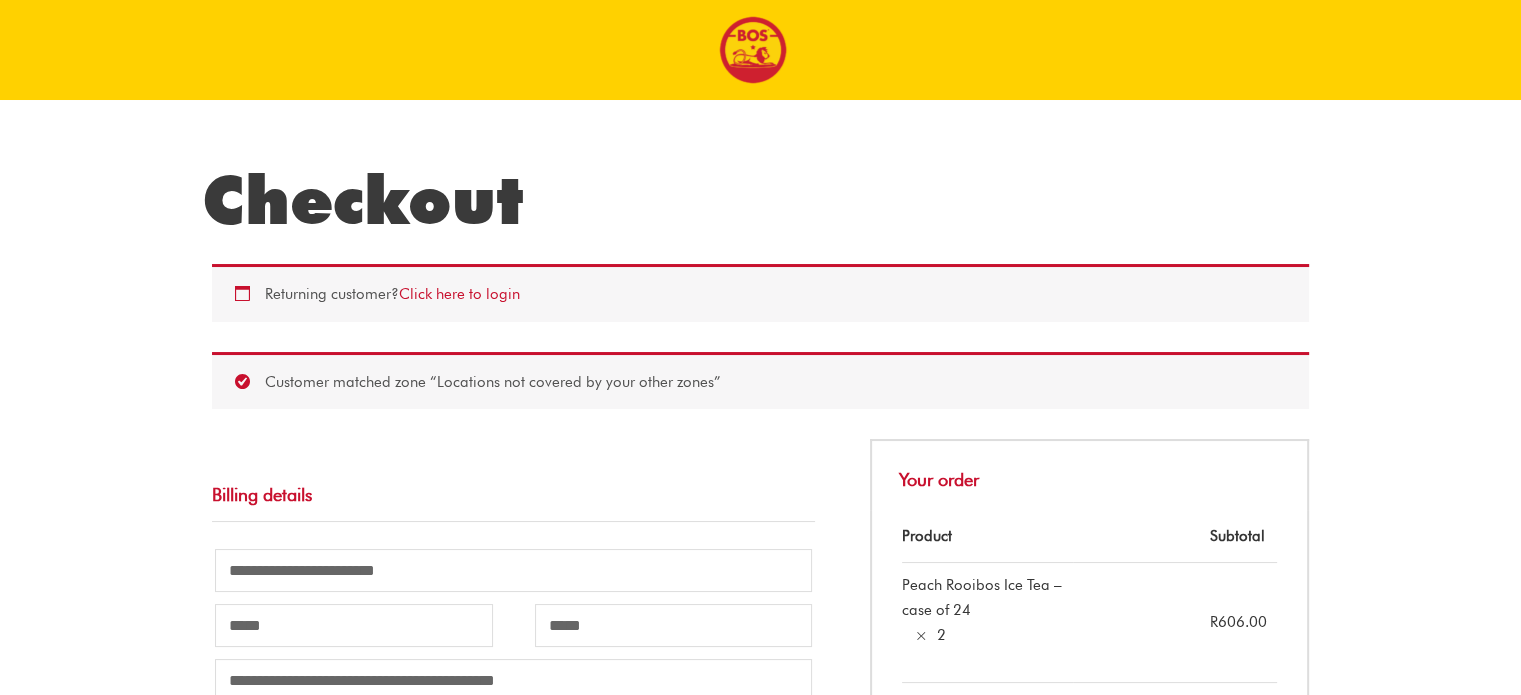 scroll, scrollTop: 0, scrollLeft: 0, axis: both 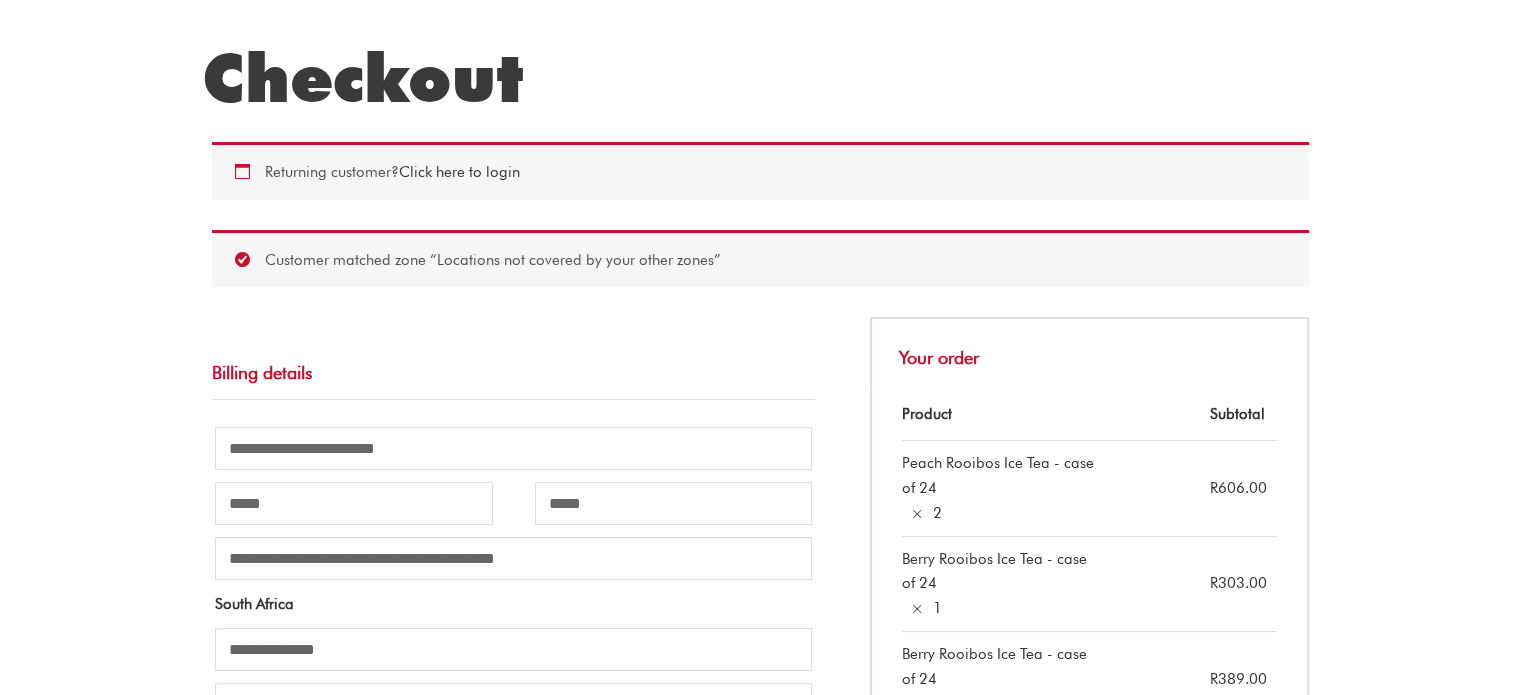 click on "Click here to login" at bounding box center [459, 172] 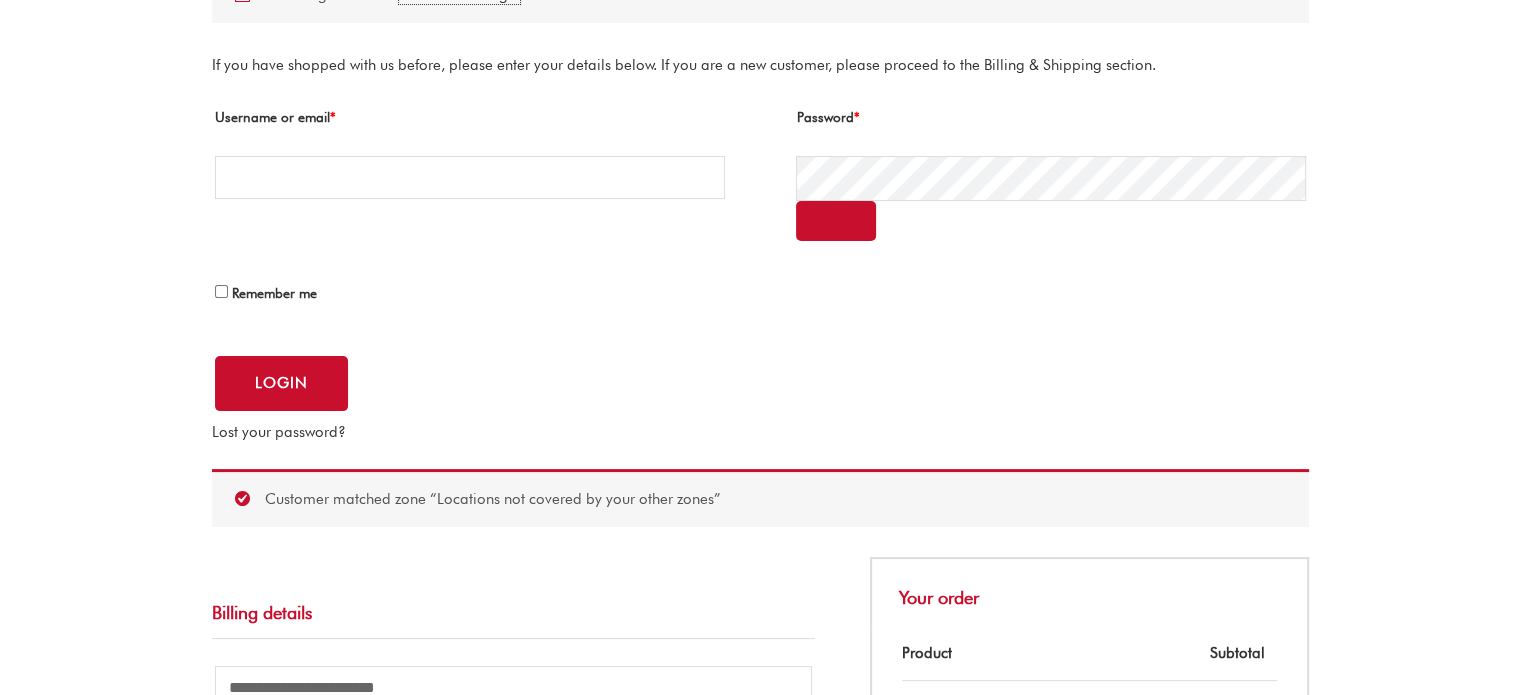 scroll, scrollTop: 300, scrollLeft: 0, axis: vertical 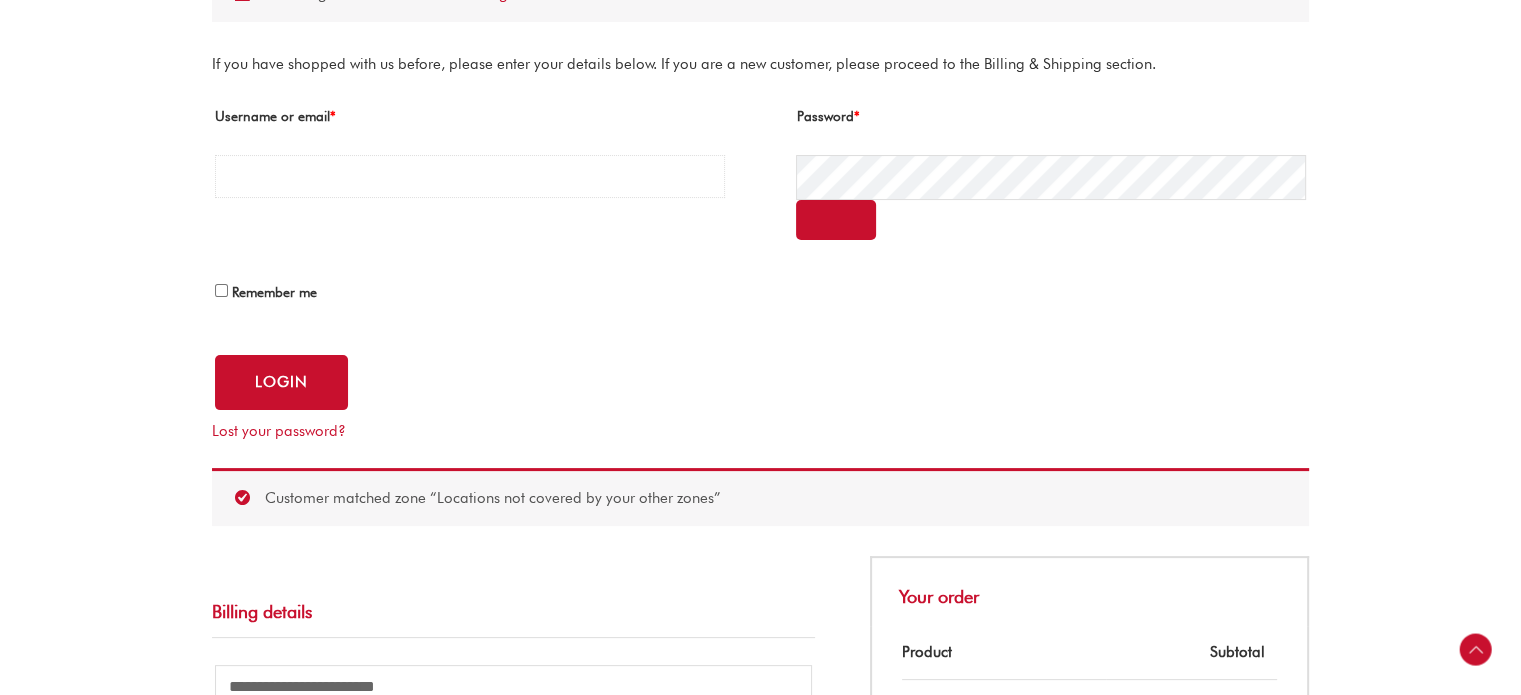 click on "Username or email  * Required" at bounding box center (470, 176) 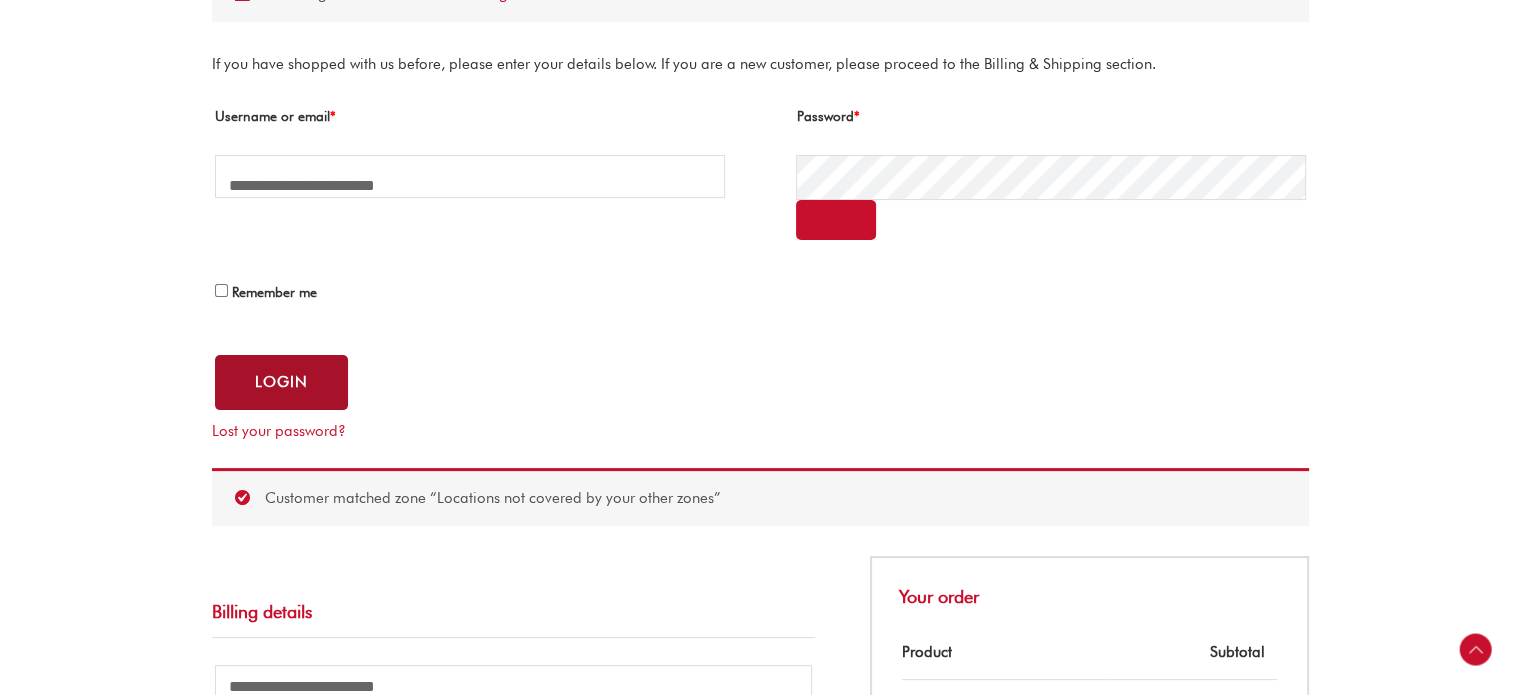 click on "Login" at bounding box center (281, 382) 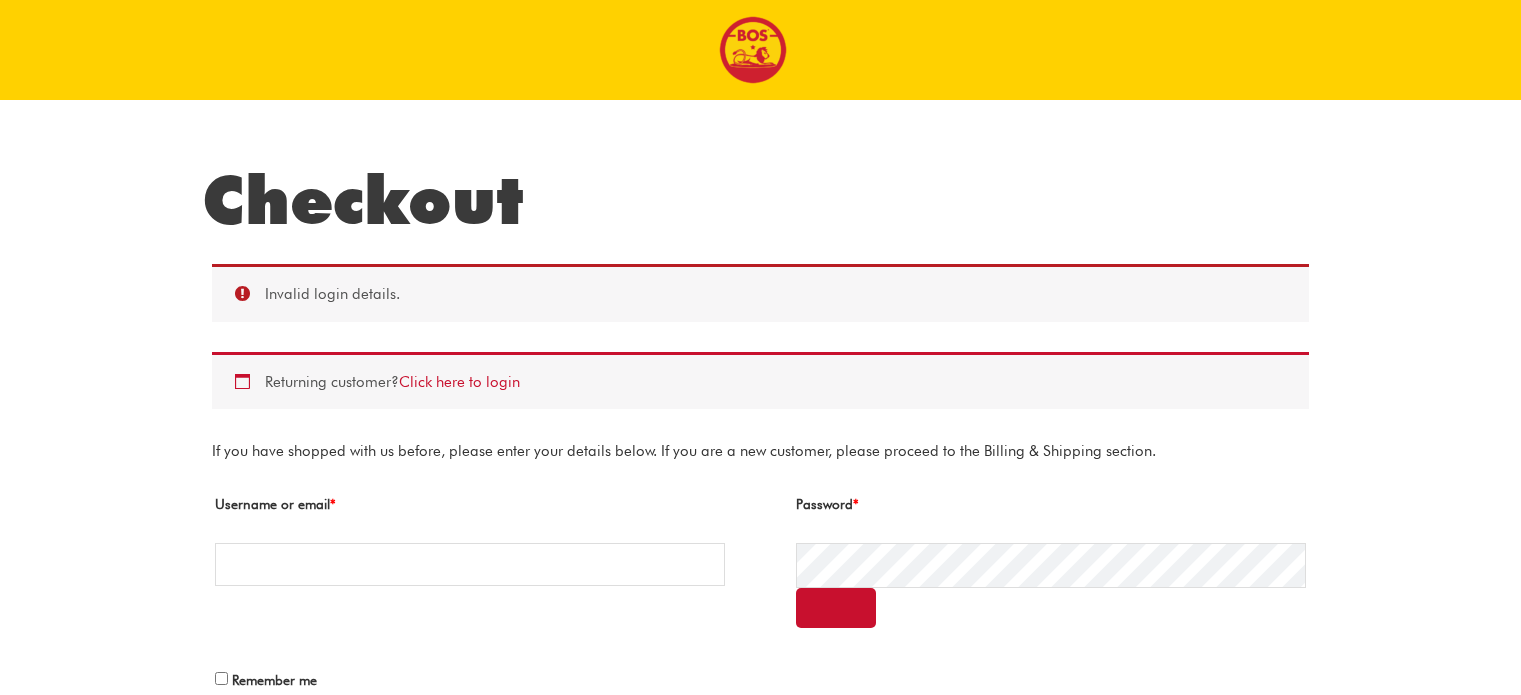 select on "**" 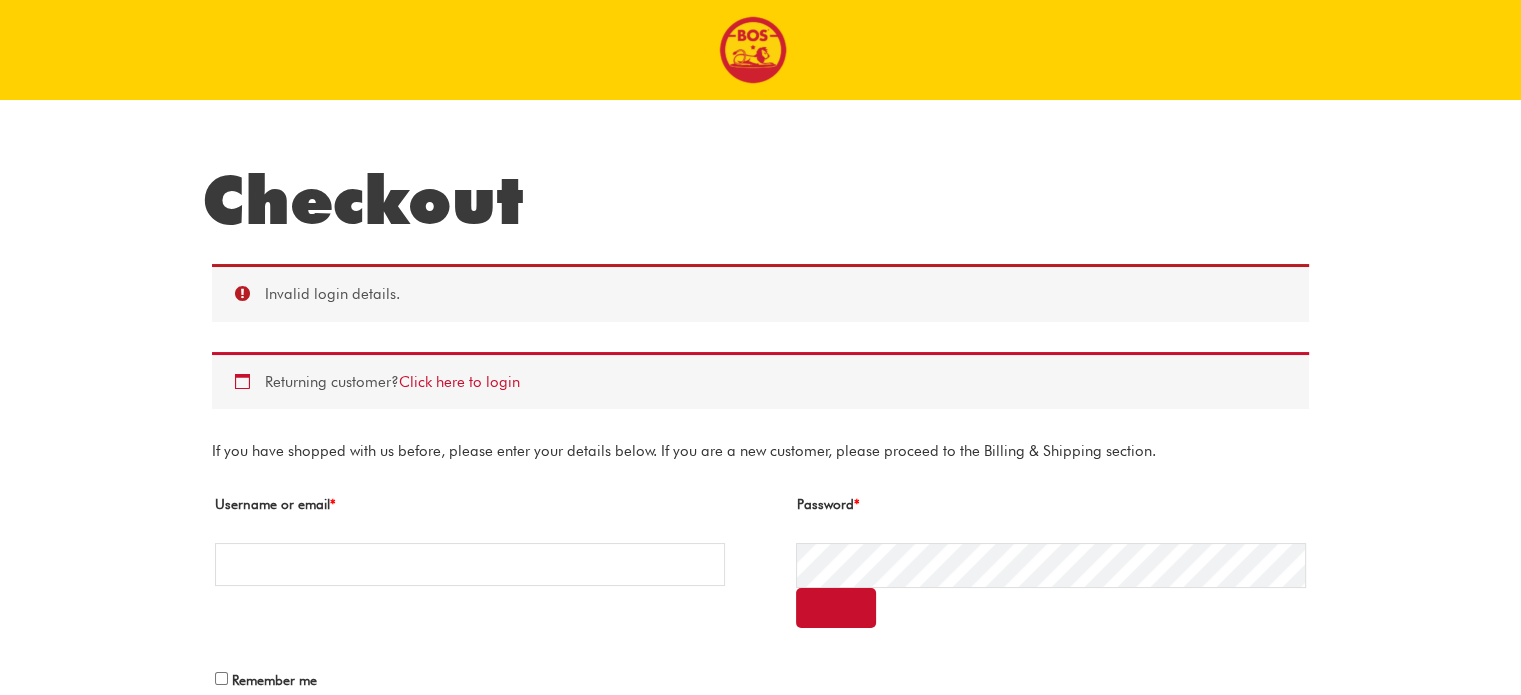 scroll, scrollTop: 0, scrollLeft: 0, axis: both 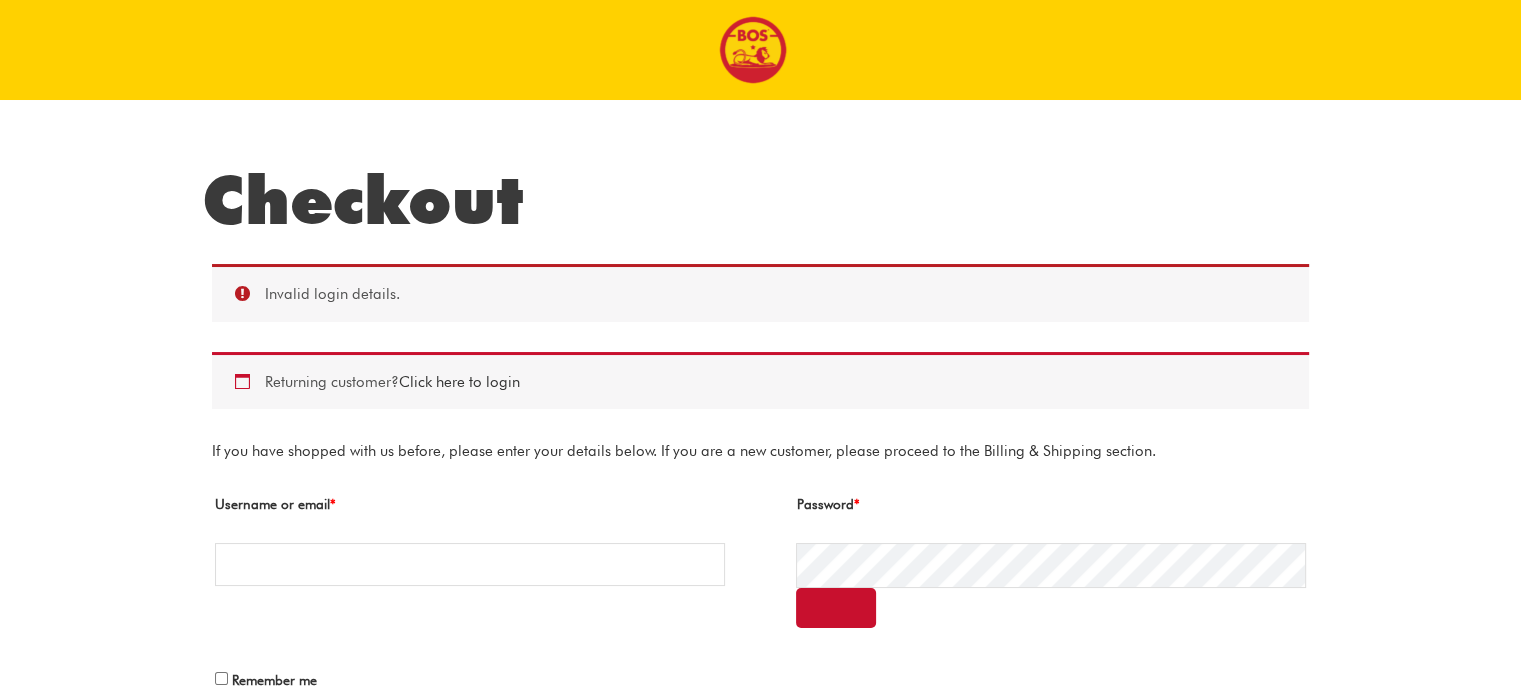 click on "Click here to login" at bounding box center (459, 382) 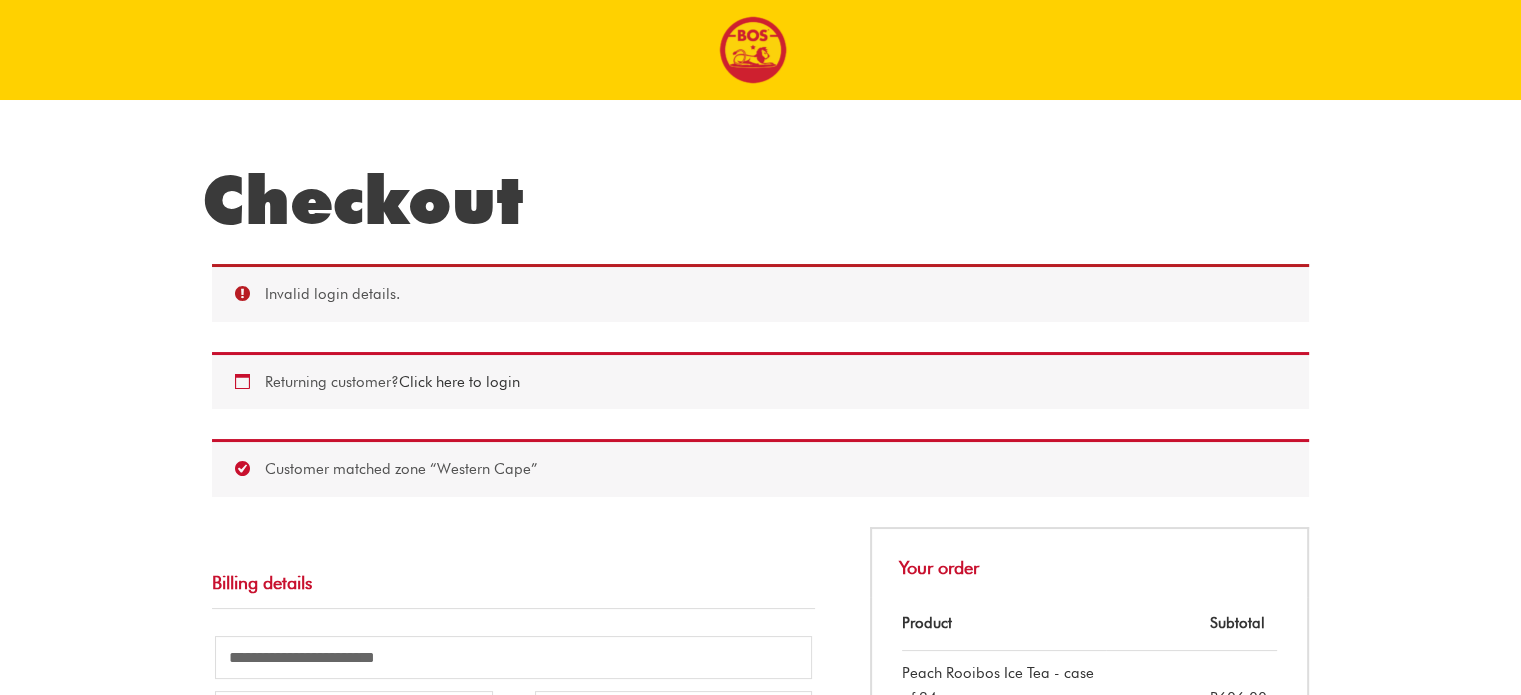 click on "Click here to login" at bounding box center [459, 382] 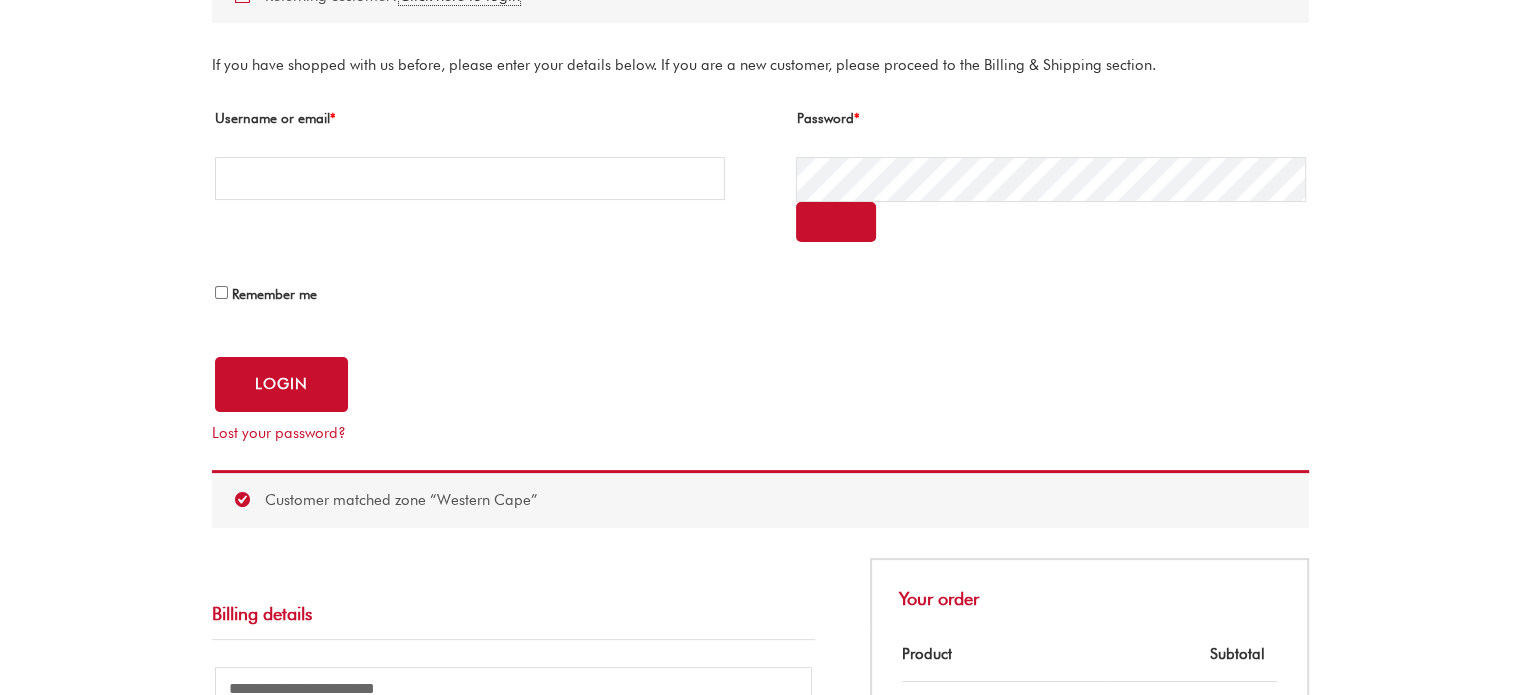 scroll, scrollTop: 388, scrollLeft: 0, axis: vertical 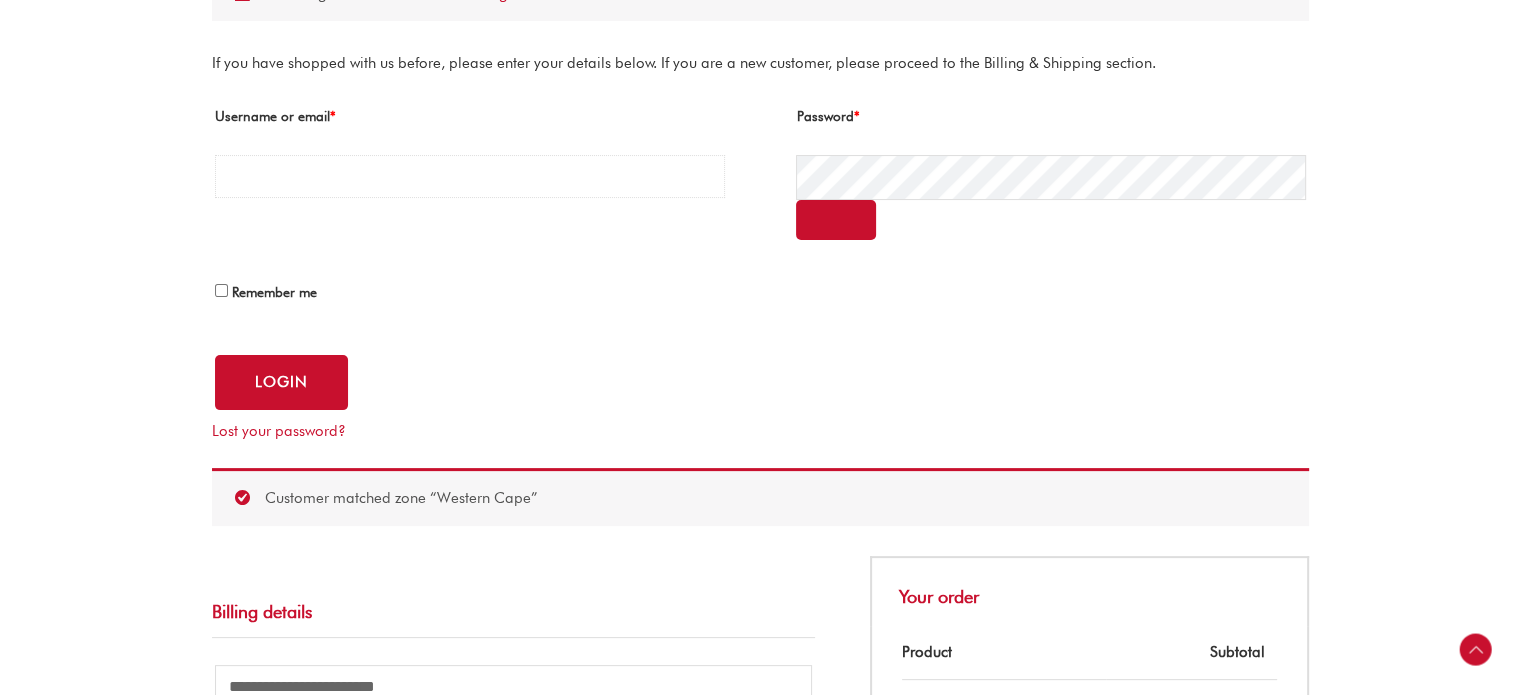 click on "Username or email  * Required" at bounding box center (470, 176) 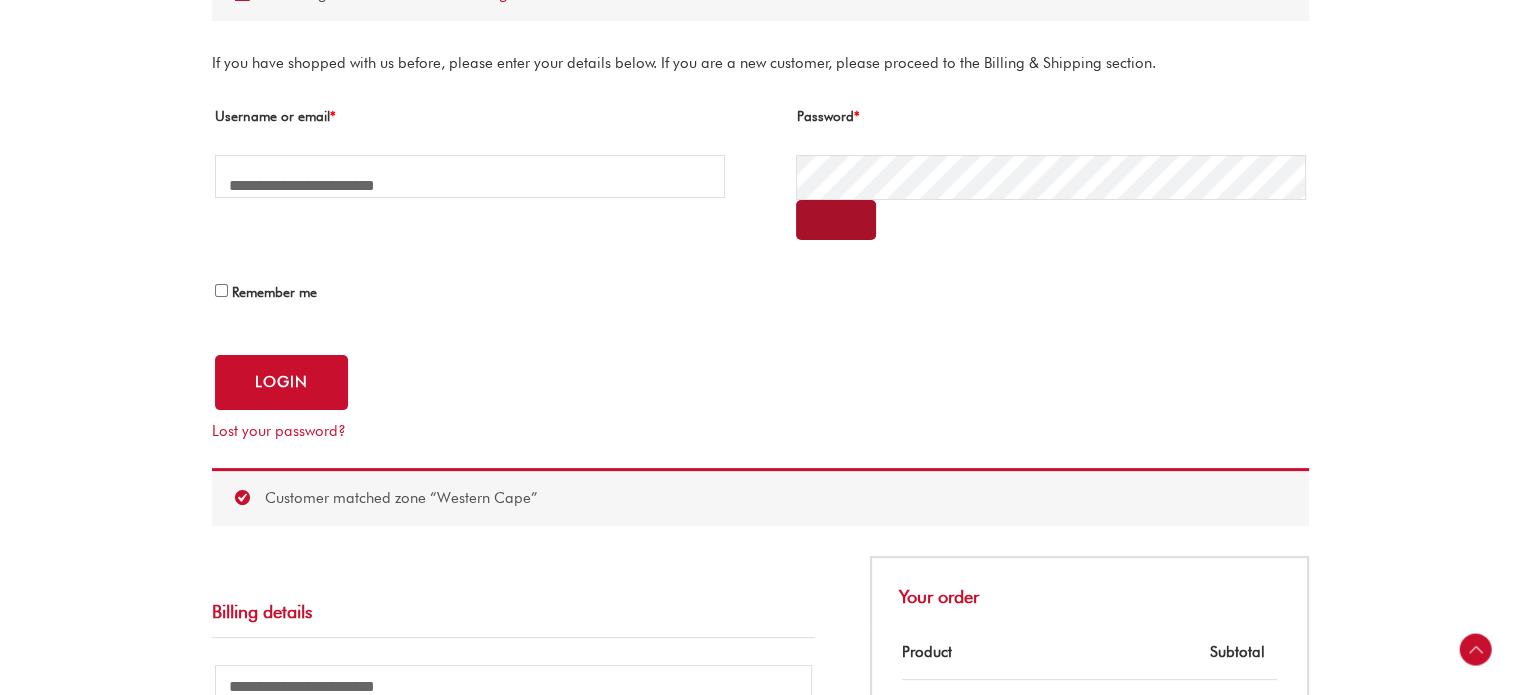 click at bounding box center [836, 220] 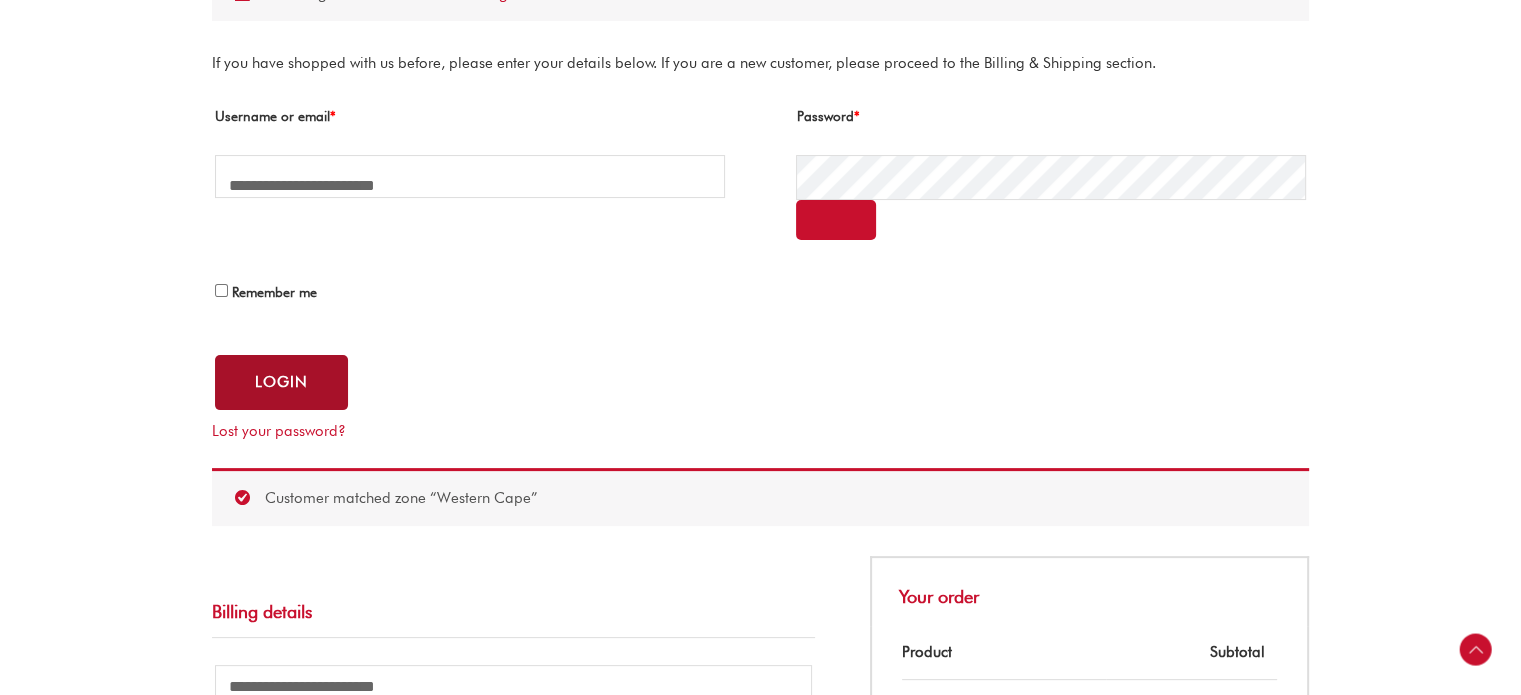 click on "Login" at bounding box center [281, 382] 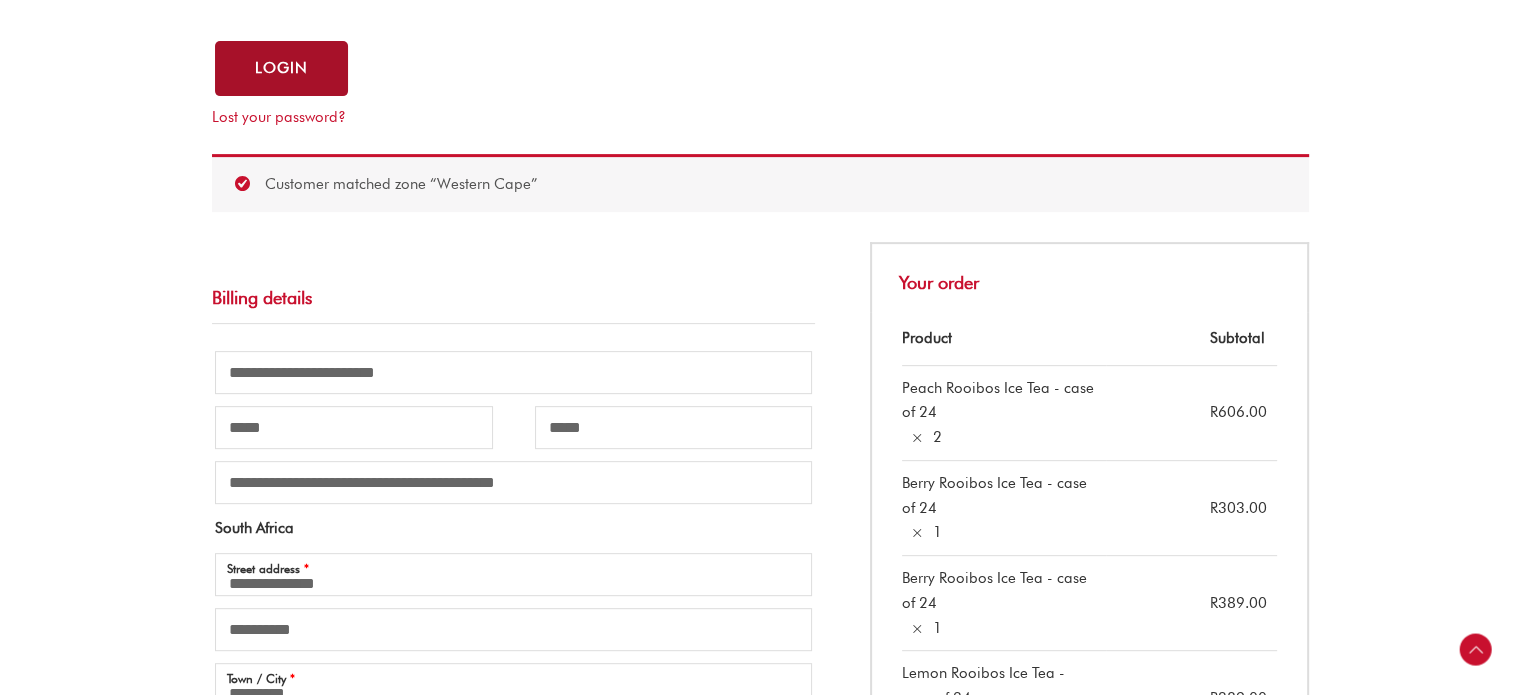 scroll, scrollTop: 700, scrollLeft: 0, axis: vertical 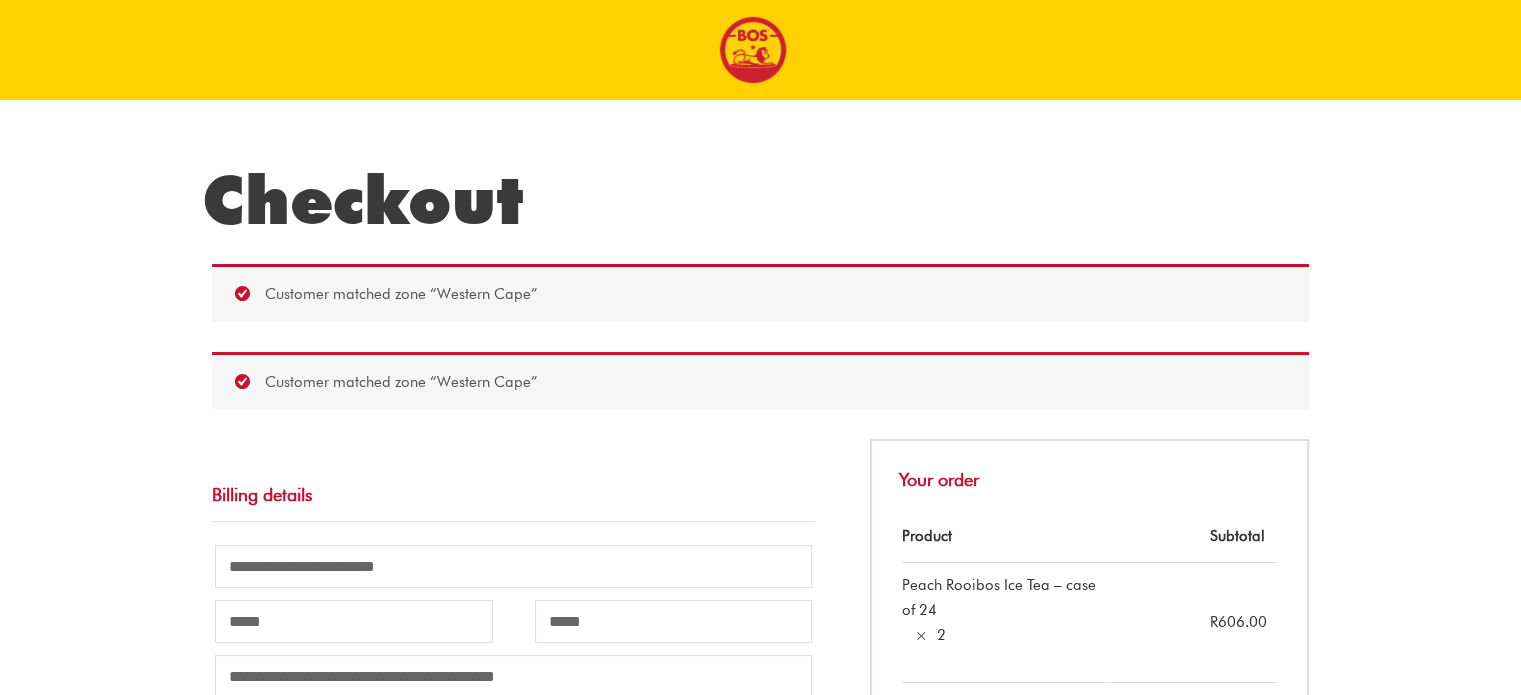 select on "**" 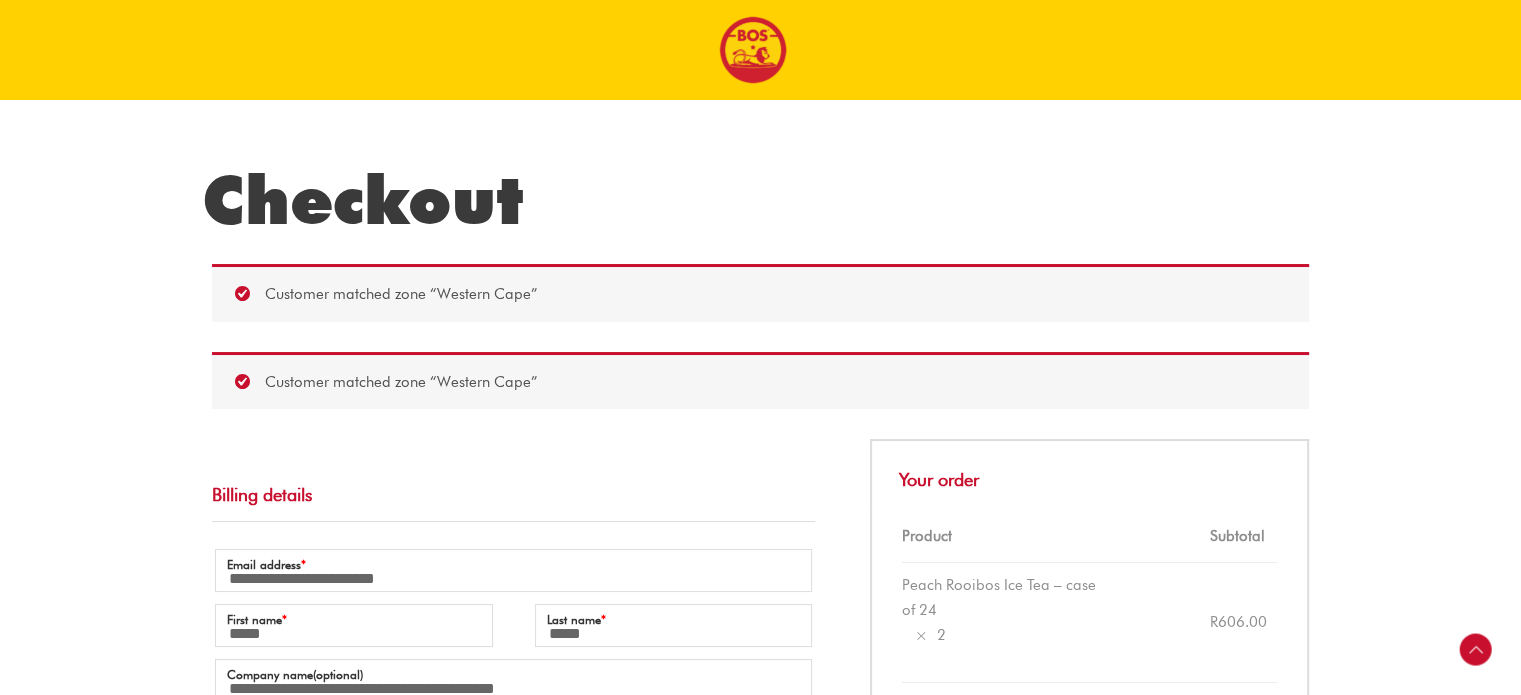 scroll, scrollTop: 198, scrollLeft: 0, axis: vertical 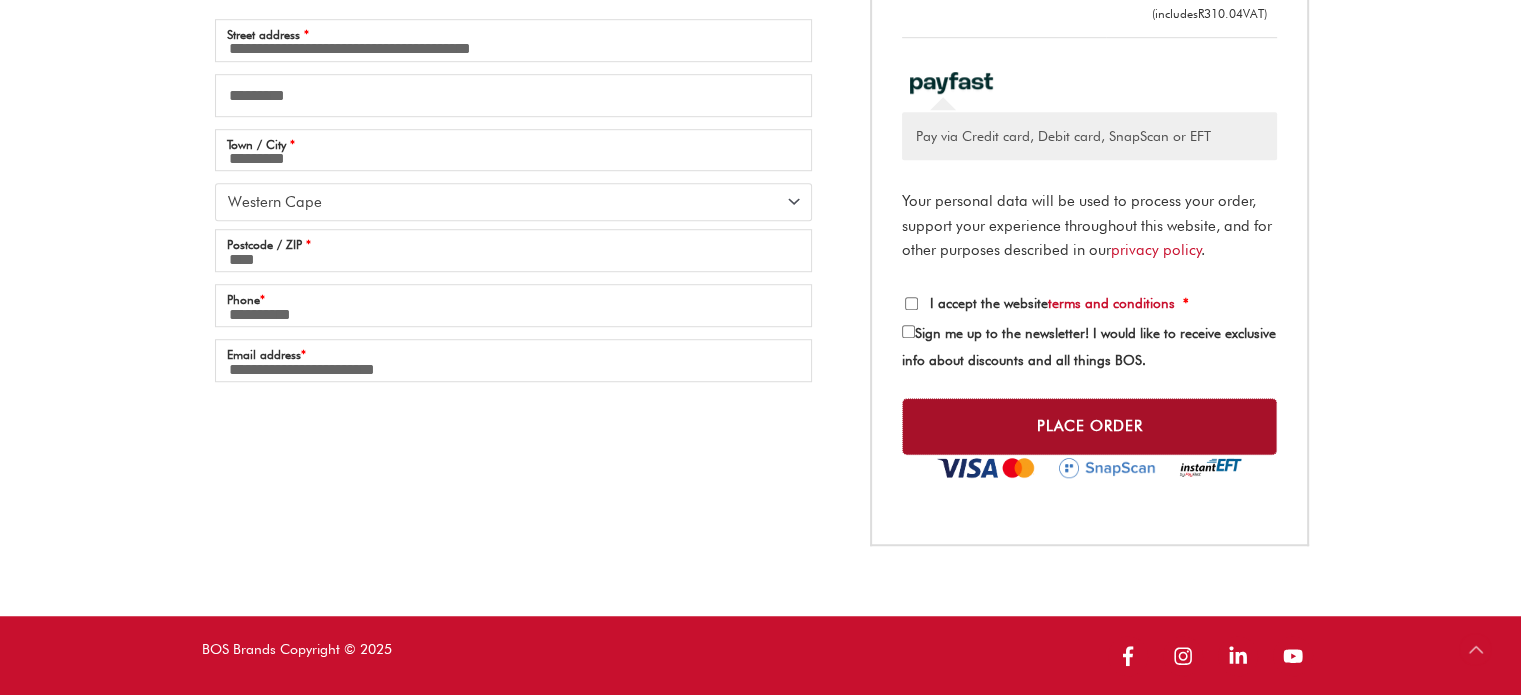 click on "Place order" at bounding box center (1089, 426) 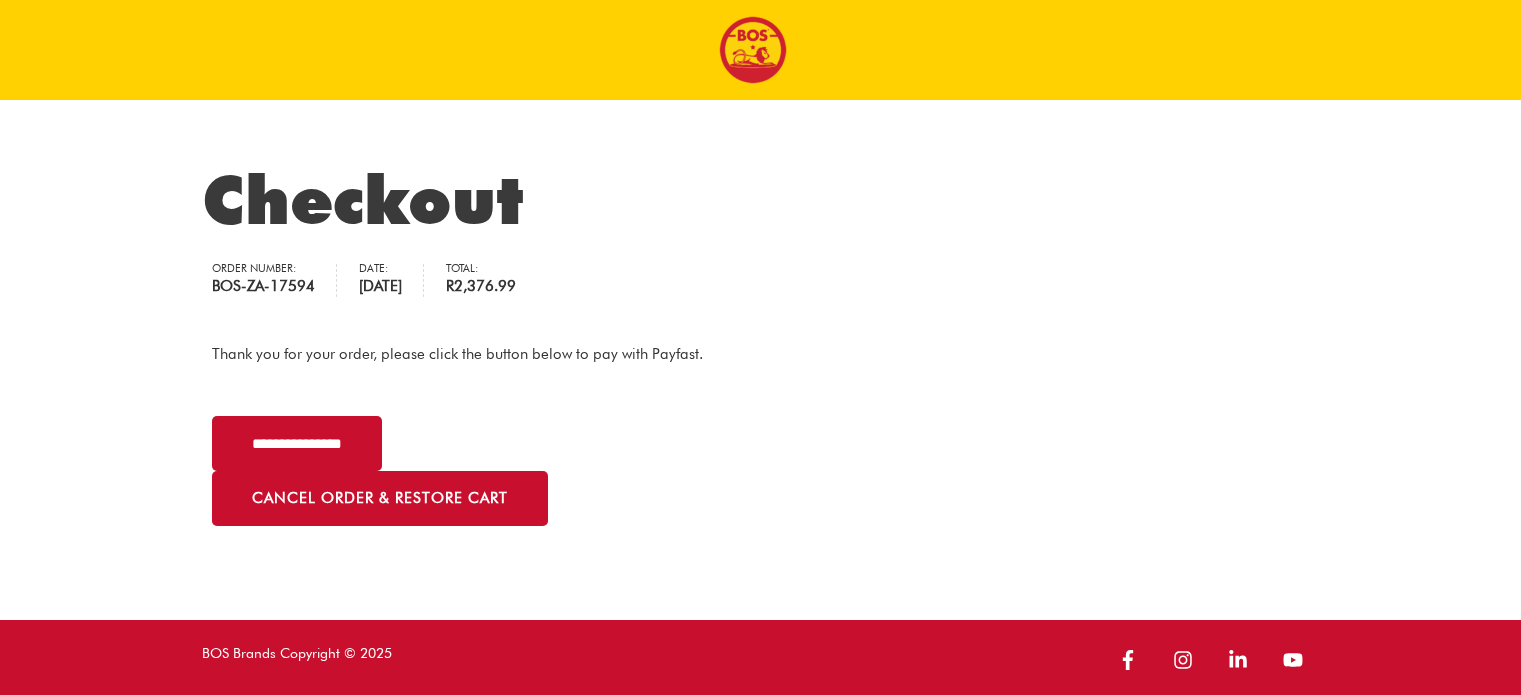 scroll, scrollTop: 0, scrollLeft: 0, axis: both 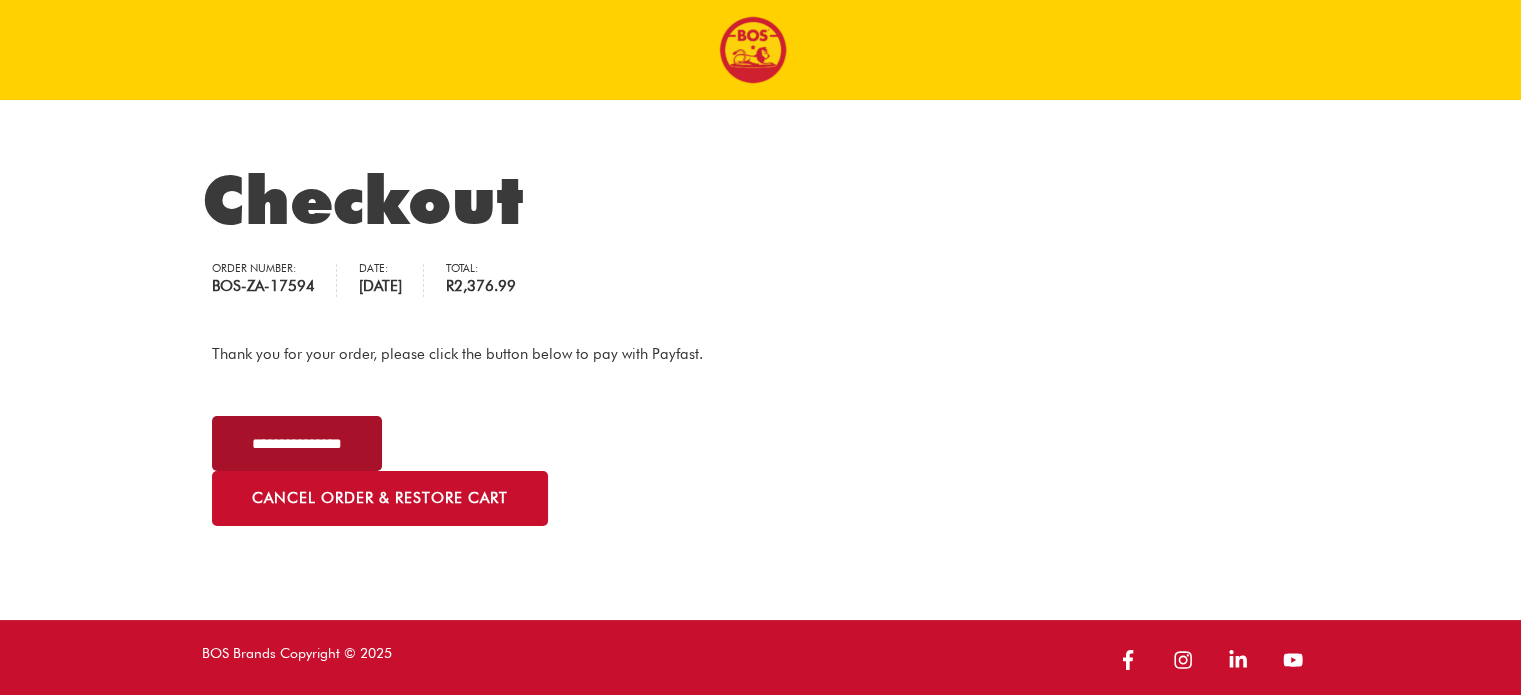 click on "**********" at bounding box center [297, 443] 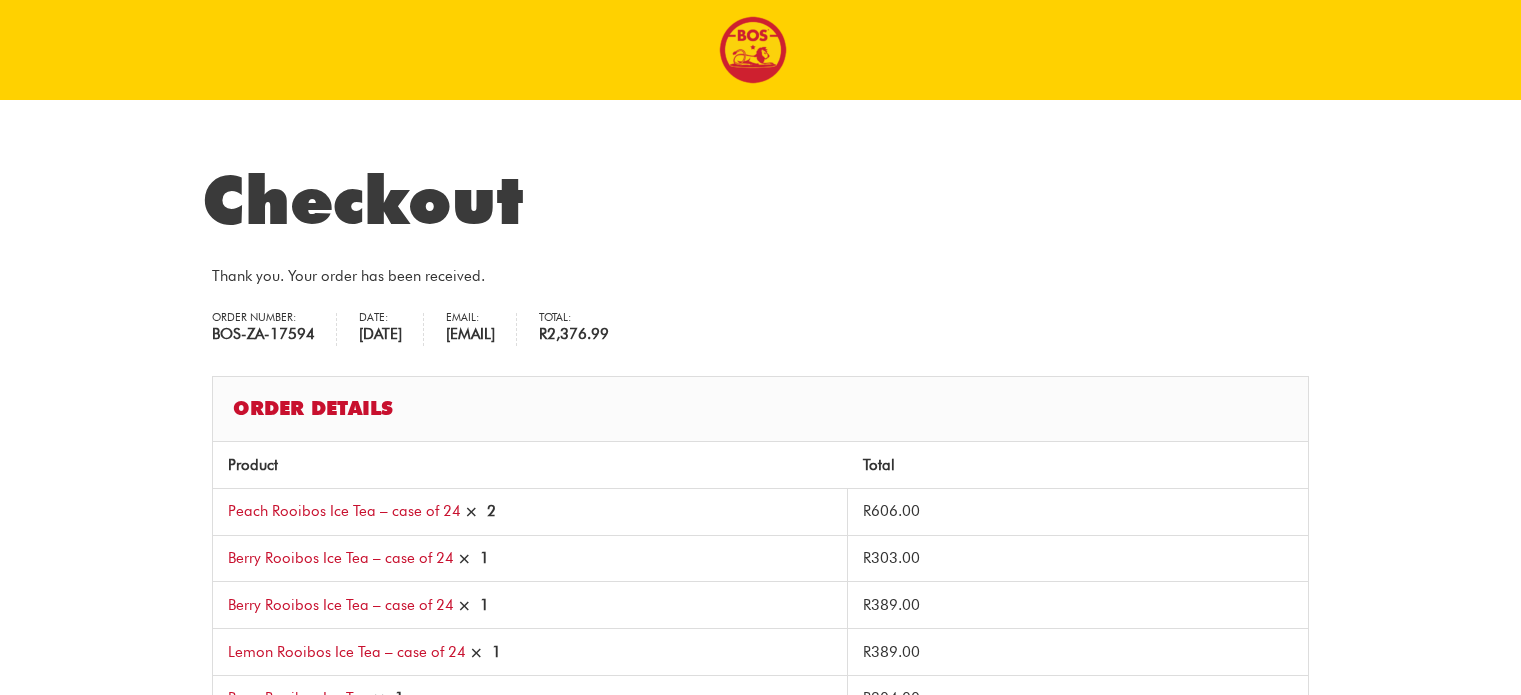 scroll, scrollTop: 0, scrollLeft: 0, axis: both 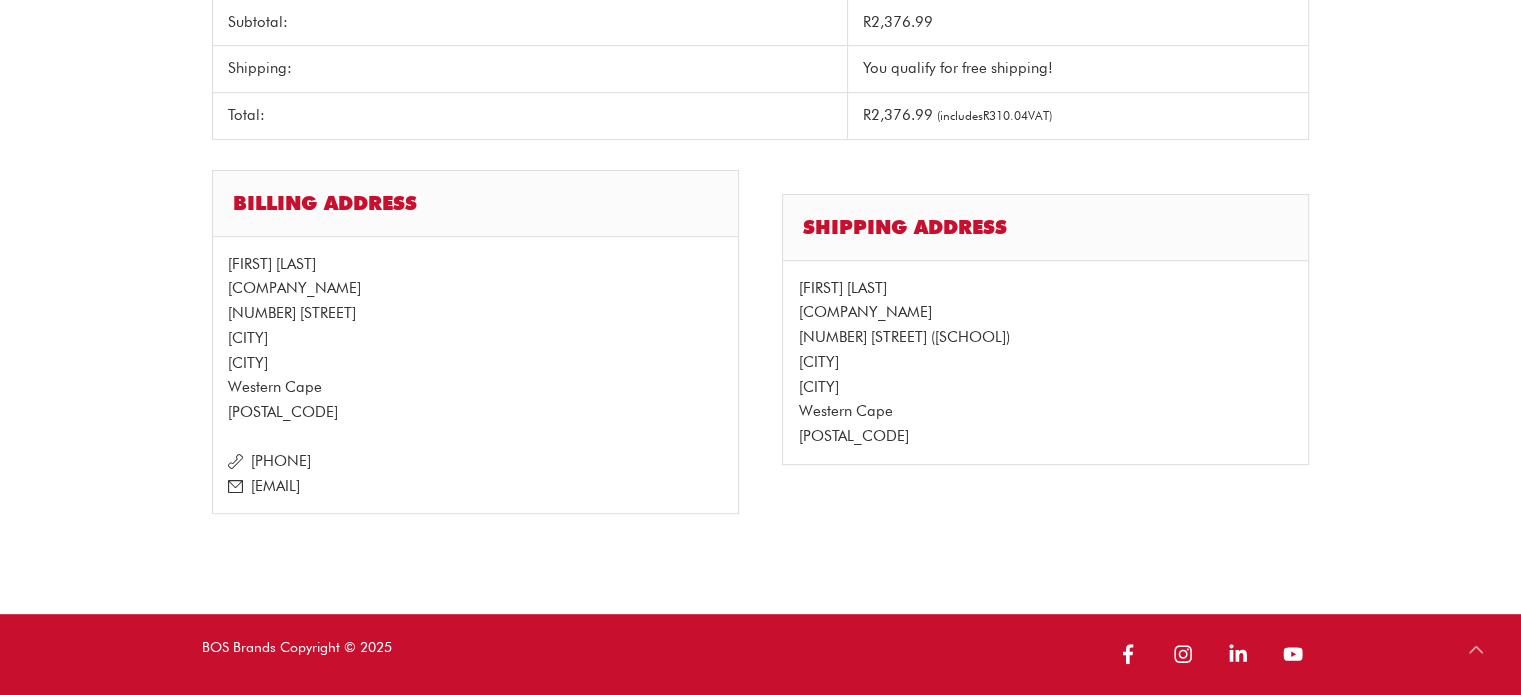 drag, startPoint x: 208, startPoint y: 50, endPoint x: 1054, endPoint y: 113, distance: 848.3425 